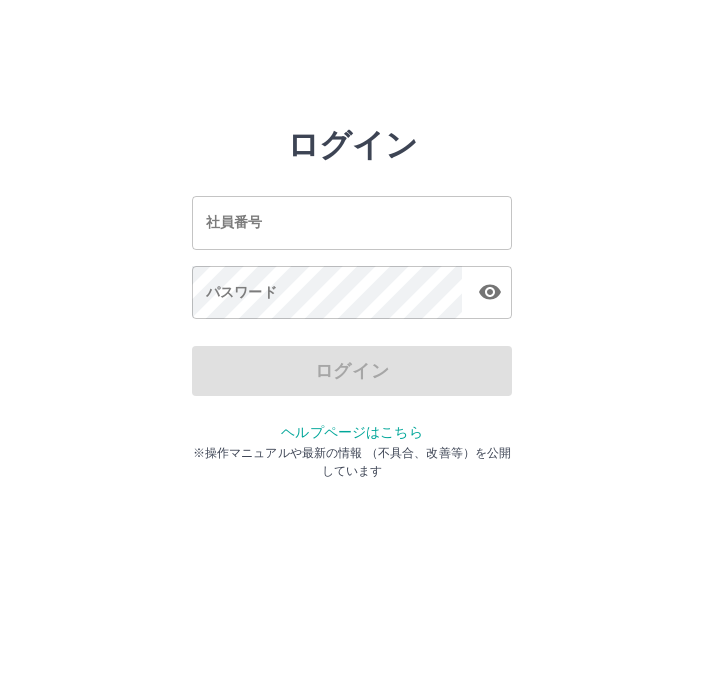 scroll, scrollTop: 0, scrollLeft: 0, axis: both 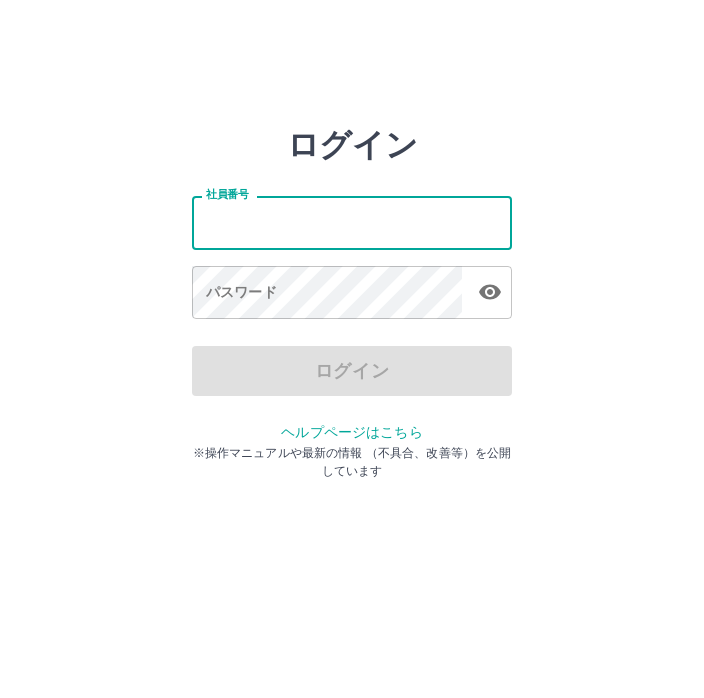 type on "*******" 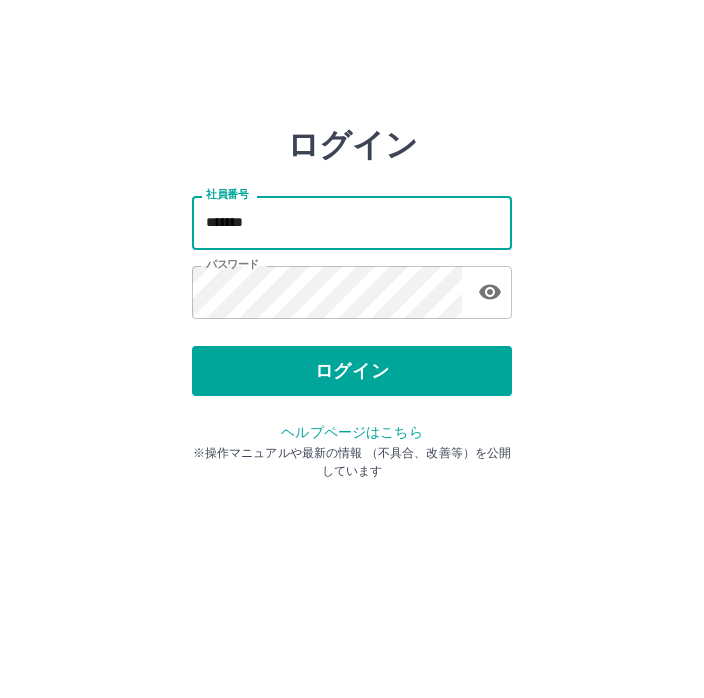 click on "ログイン" at bounding box center (352, 371) 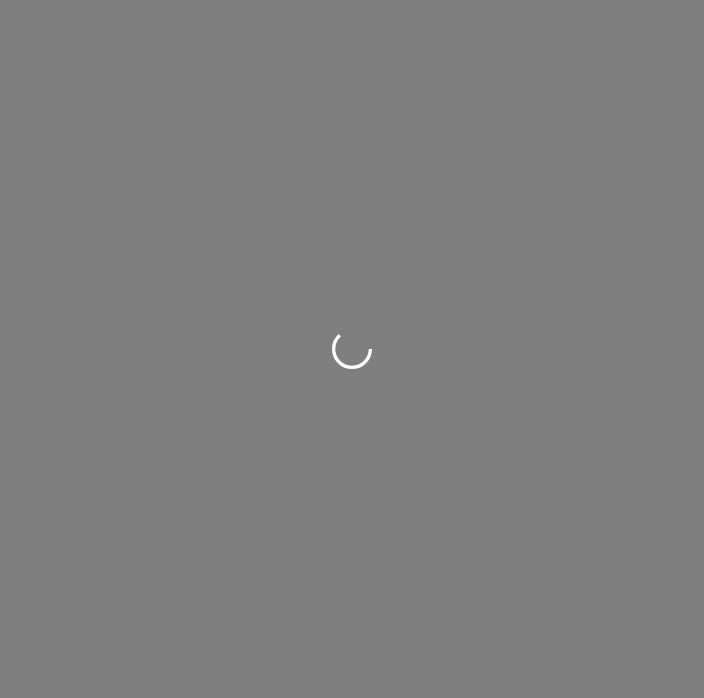 scroll, scrollTop: 0, scrollLeft: 0, axis: both 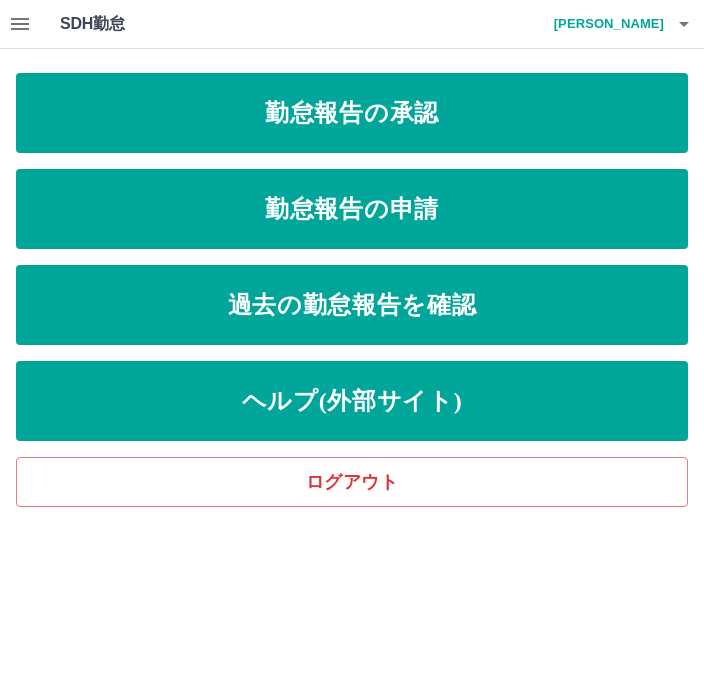 click on "勤怠報告の申請" at bounding box center [352, 209] 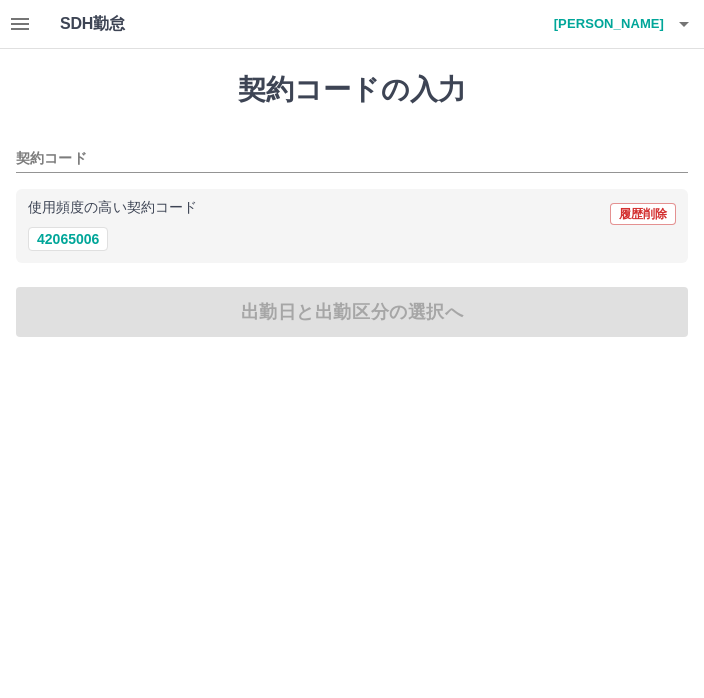 click on "42065006" at bounding box center (68, 239) 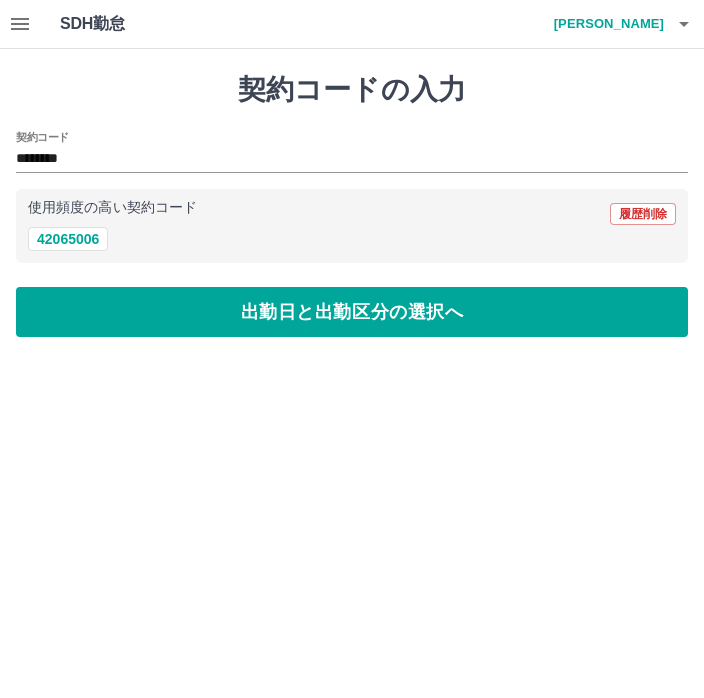 click on "出勤日と出勤区分の選択へ" at bounding box center [352, 312] 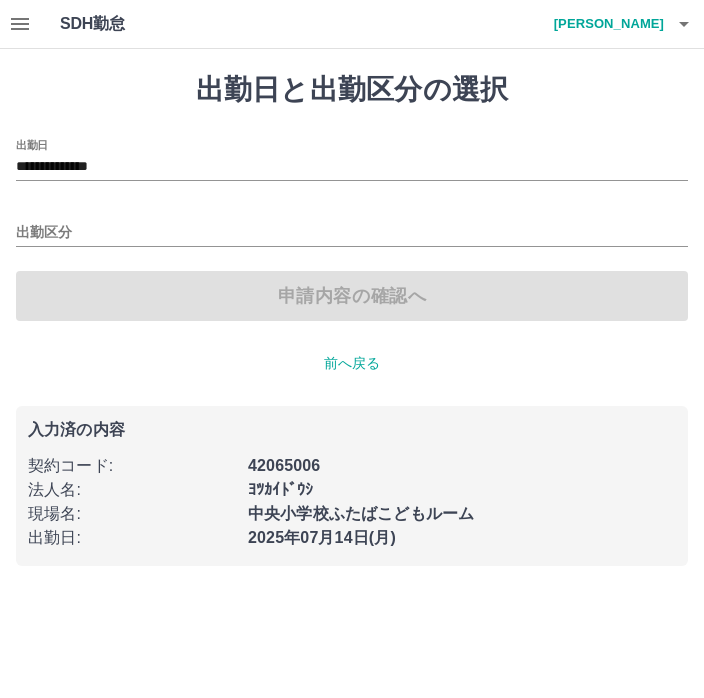 click on "**********" at bounding box center [352, 167] 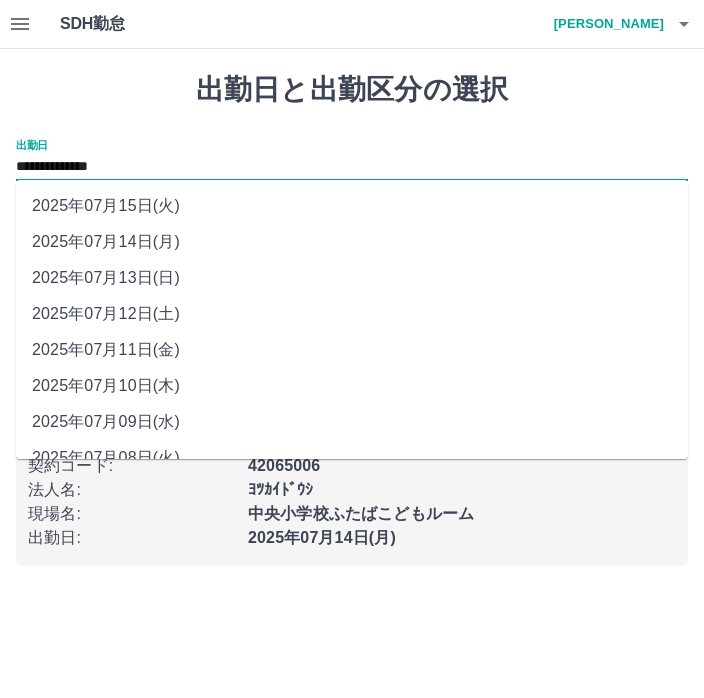 click on "2025年07月13日(日)" at bounding box center [352, 278] 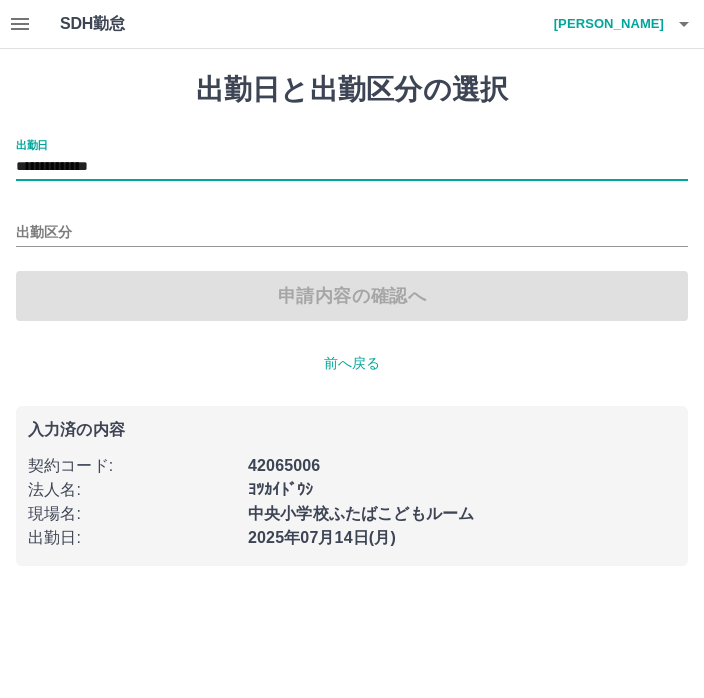click on "出勤区分" at bounding box center (352, 233) 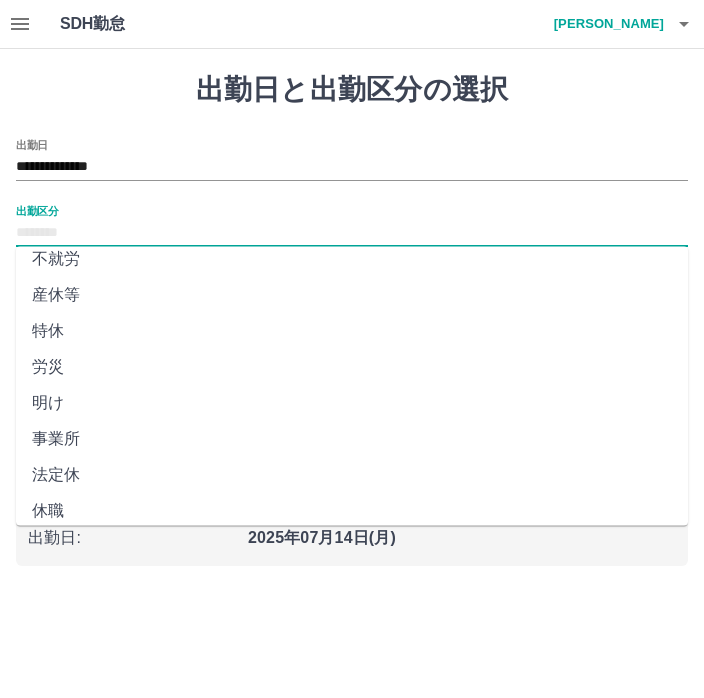 scroll, scrollTop: 372, scrollLeft: 0, axis: vertical 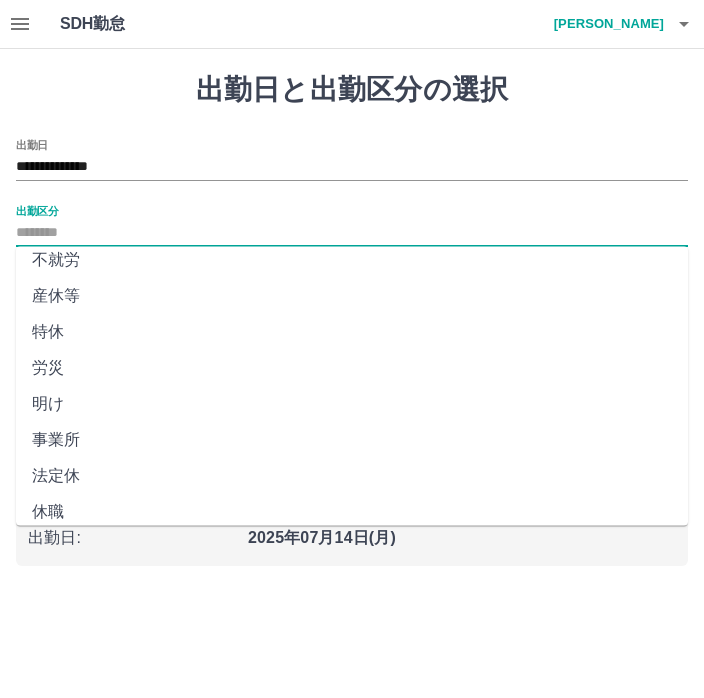 click on "法定休" at bounding box center (352, 477) 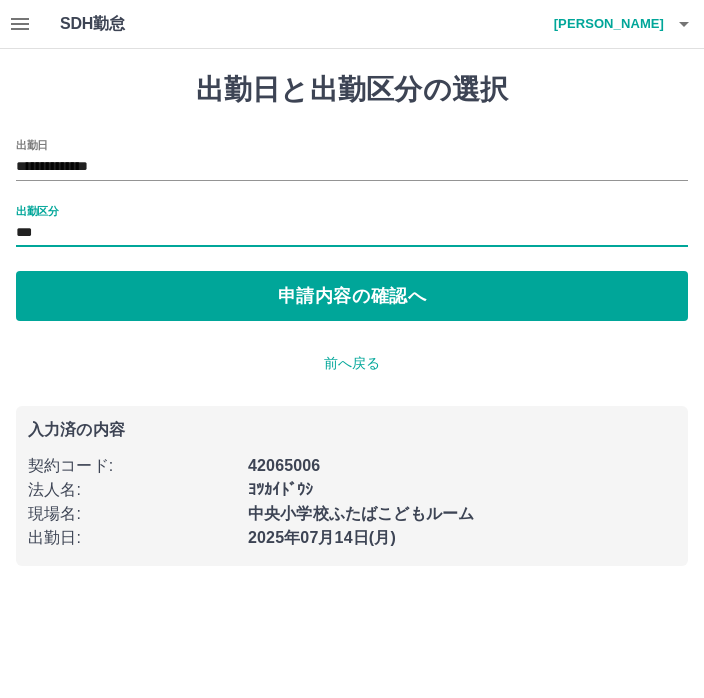 click on "申請内容の確認へ" at bounding box center (352, 296) 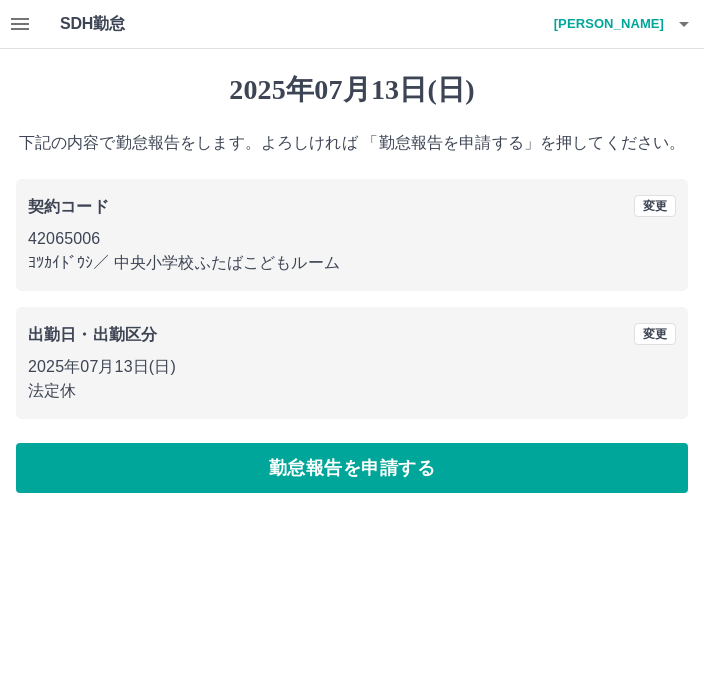 click on "勤怠報告を申請する" at bounding box center [352, 468] 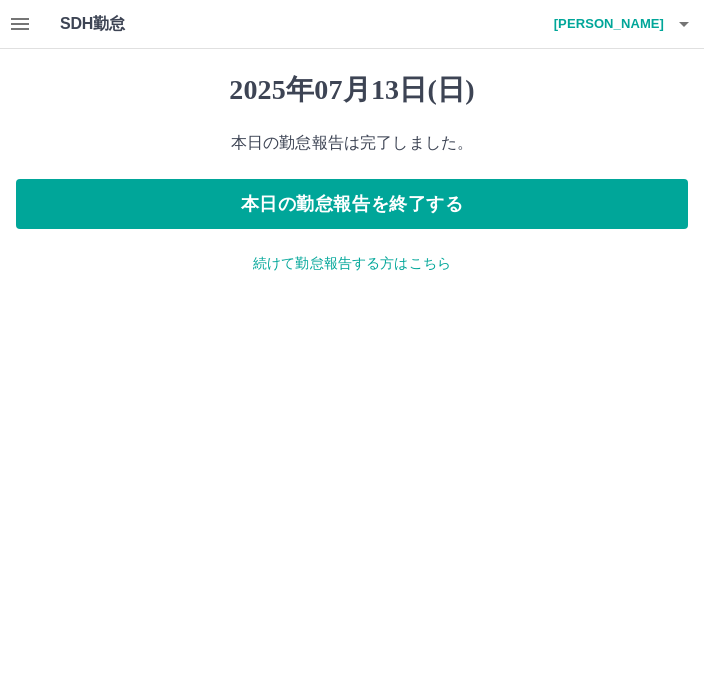 click on "続けて勤怠報告する方はこちら" at bounding box center [352, 263] 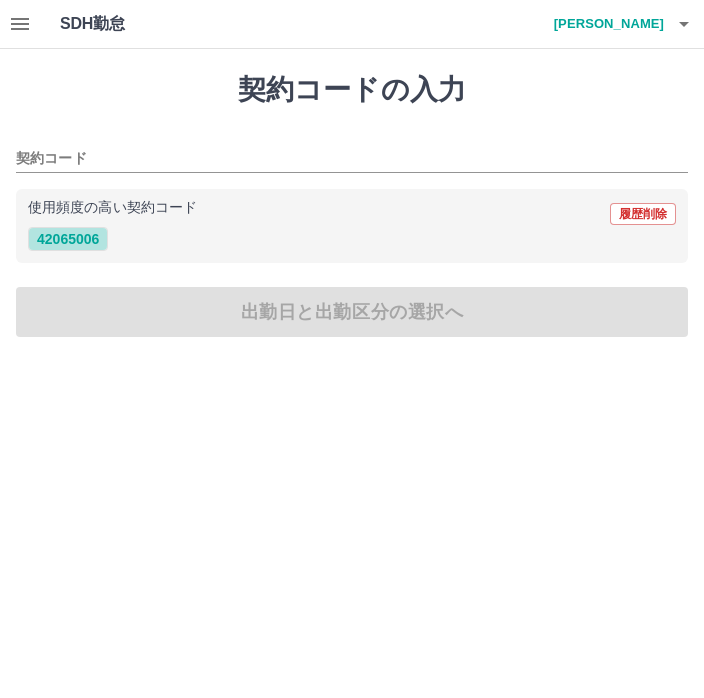 click on "42065006" at bounding box center [68, 239] 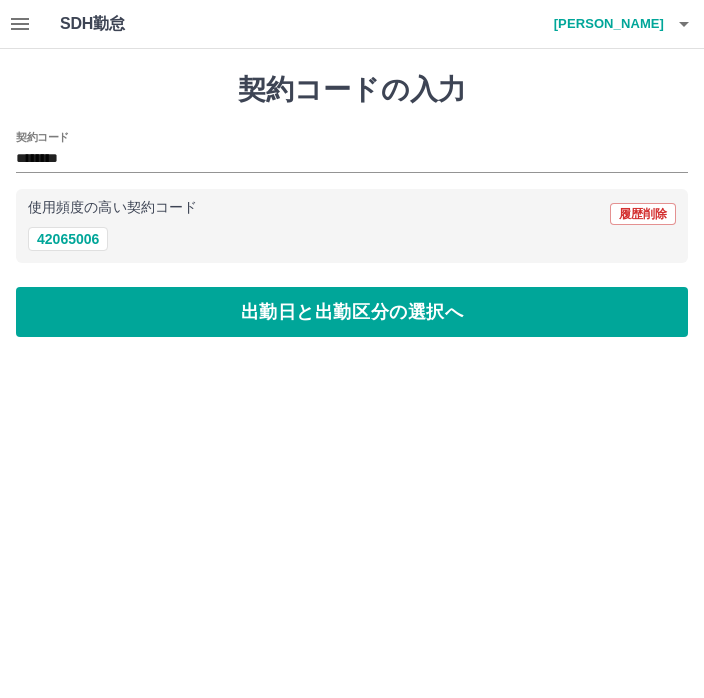 click on "出勤日と出勤区分の選択へ" at bounding box center (352, 312) 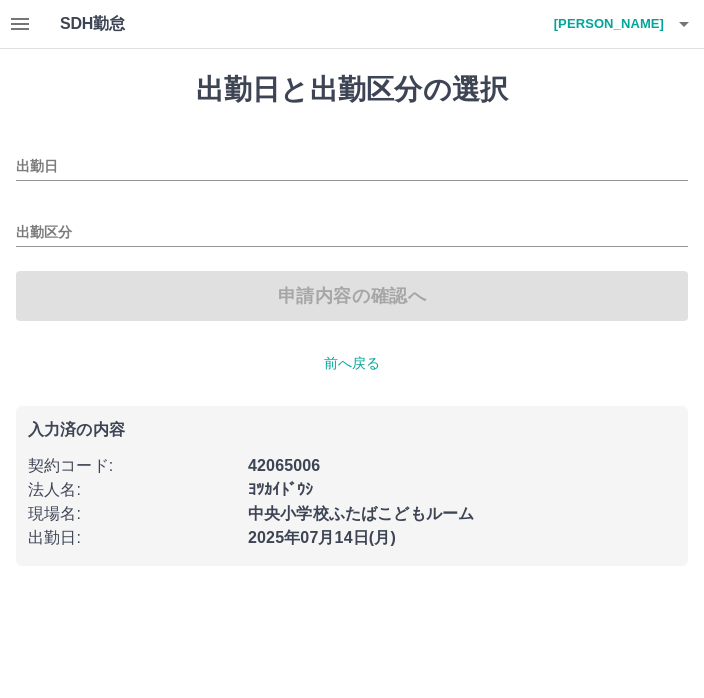type on "**********" 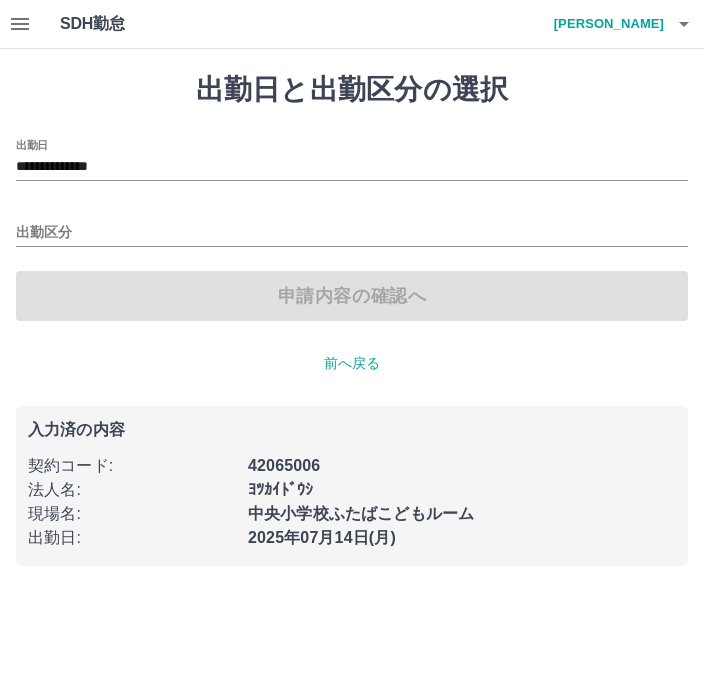 click on "出勤区分" at bounding box center [352, 233] 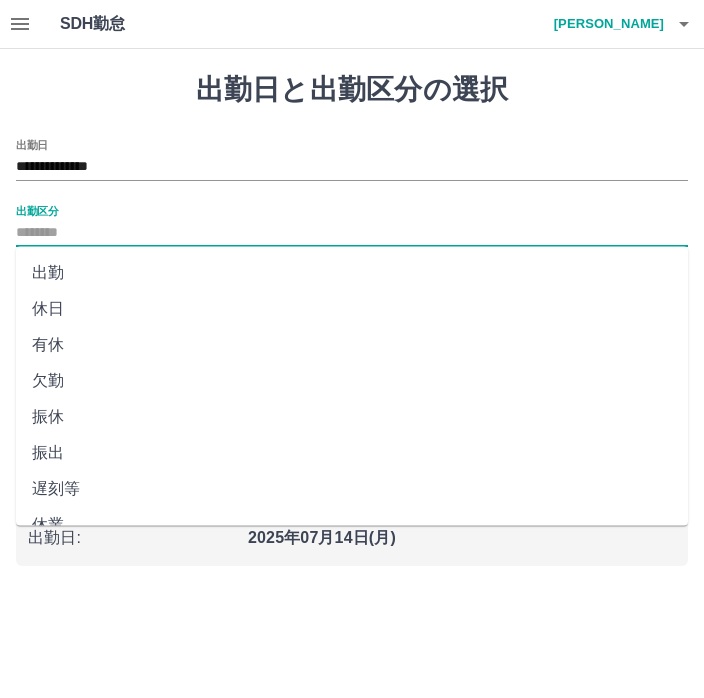 click on "出勤" at bounding box center (352, 273) 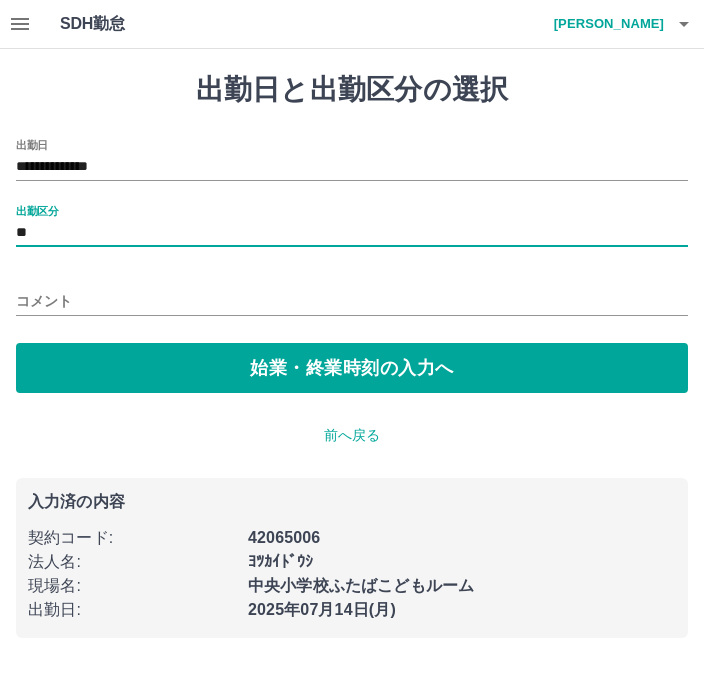 click on "始業・終業時刻の入力へ" at bounding box center [352, 368] 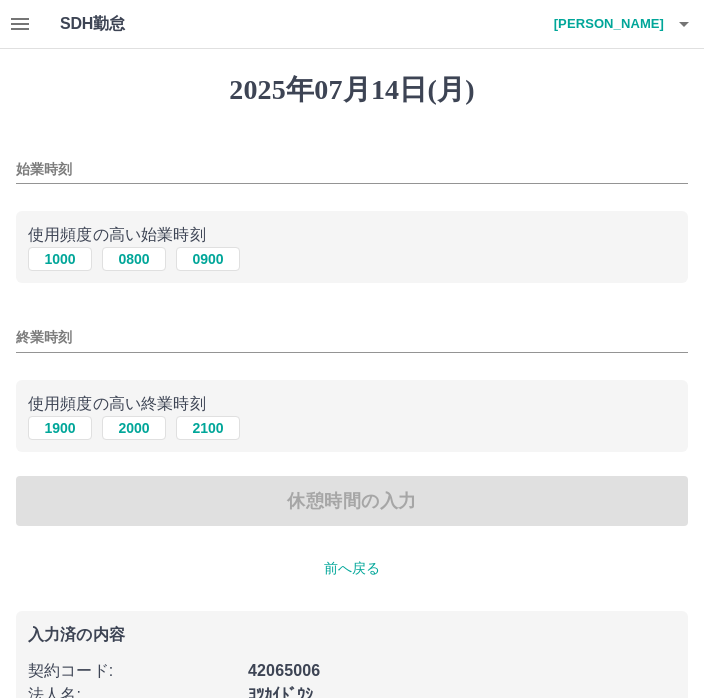 click on "1000" at bounding box center (60, 259) 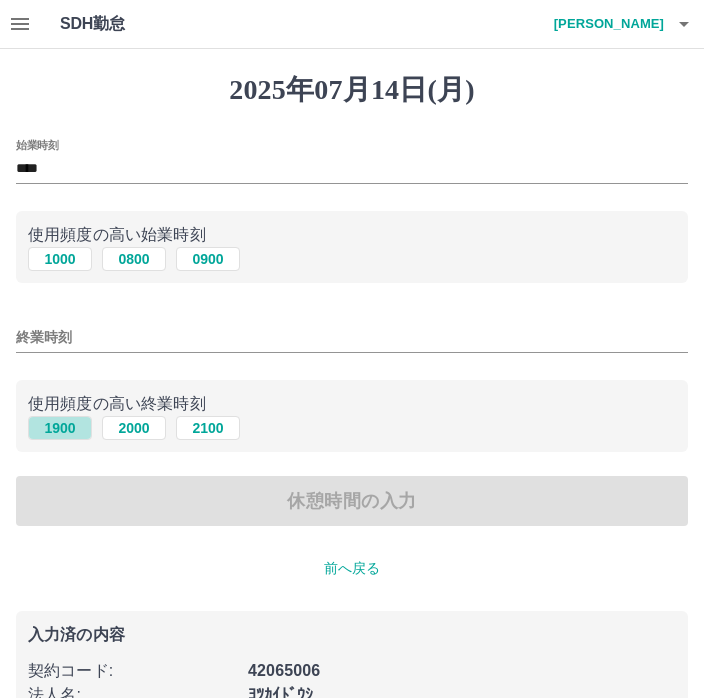 click on "1900" at bounding box center [60, 428] 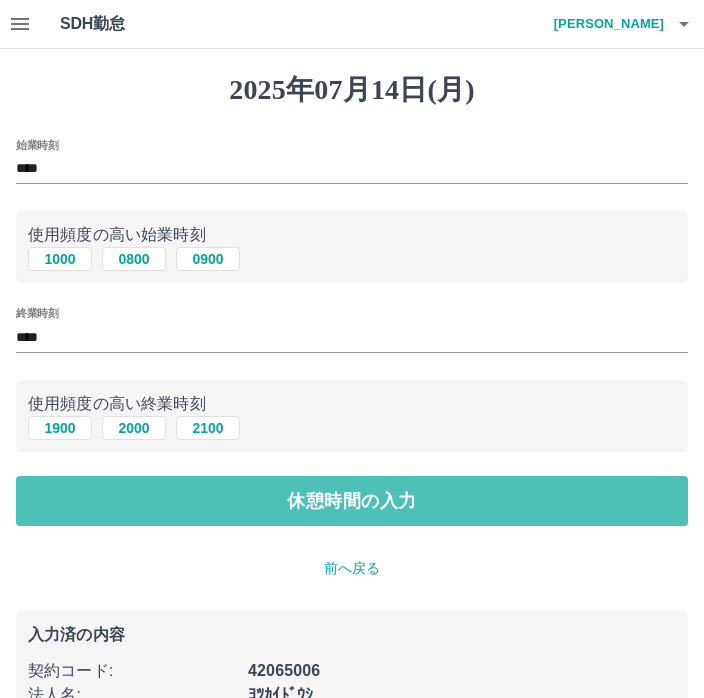 click on "休憩時間の入力" at bounding box center [352, 501] 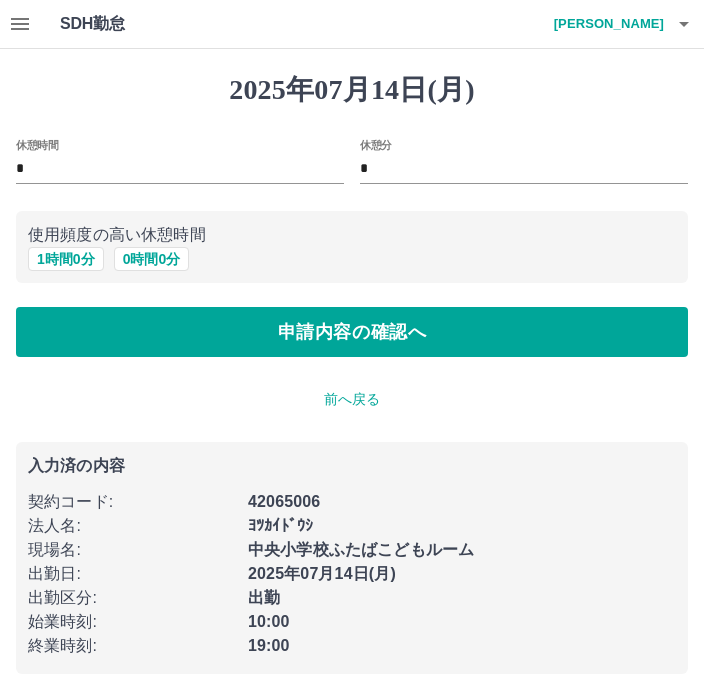 click on "使用頻度の高い休憩時間 1 時間 0 分 0 時間 0 分" at bounding box center (352, 247) 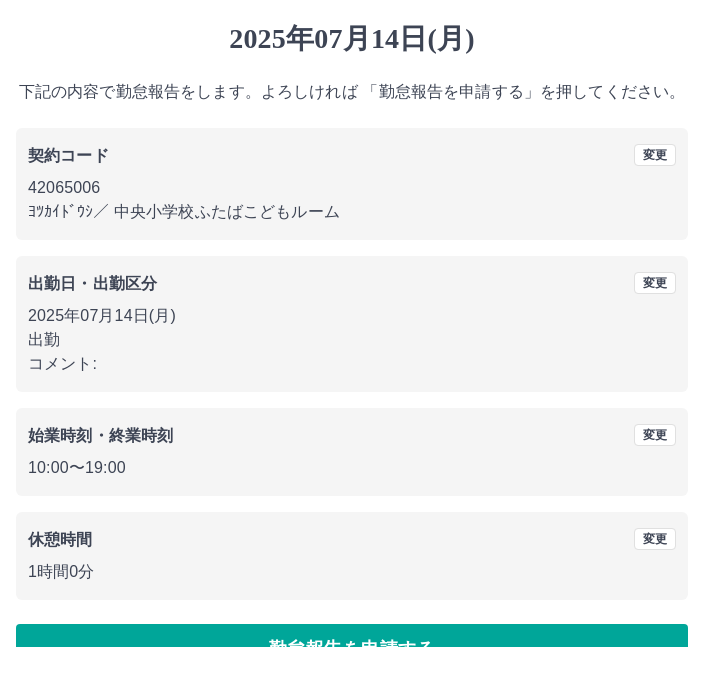 scroll, scrollTop: 50, scrollLeft: 0, axis: vertical 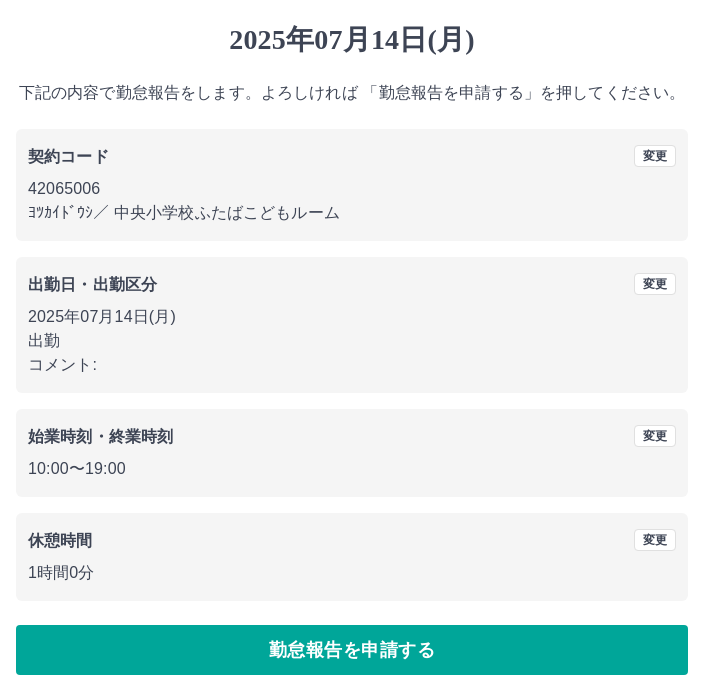 click on "勤怠報告を申請する" at bounding box center (352, 650) 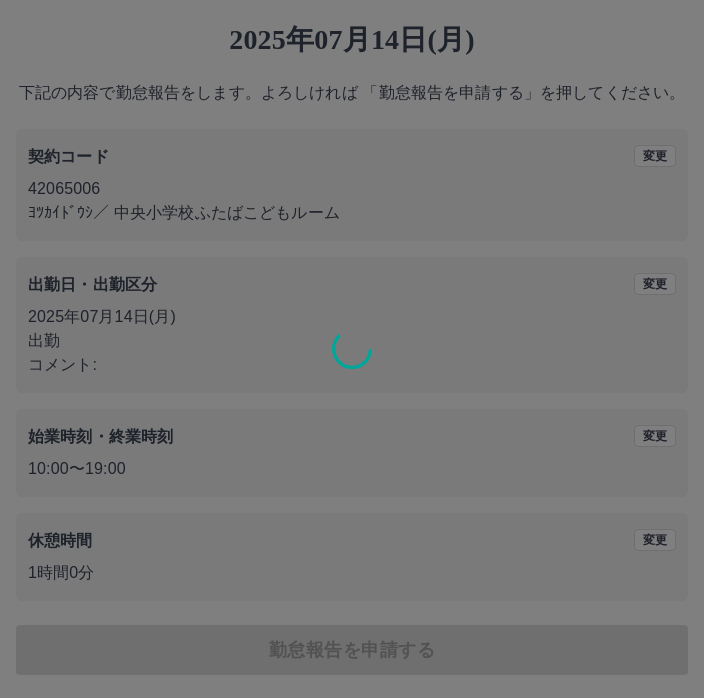 scroll, scrollTop: 0, scrollLeft: 0, axis: both 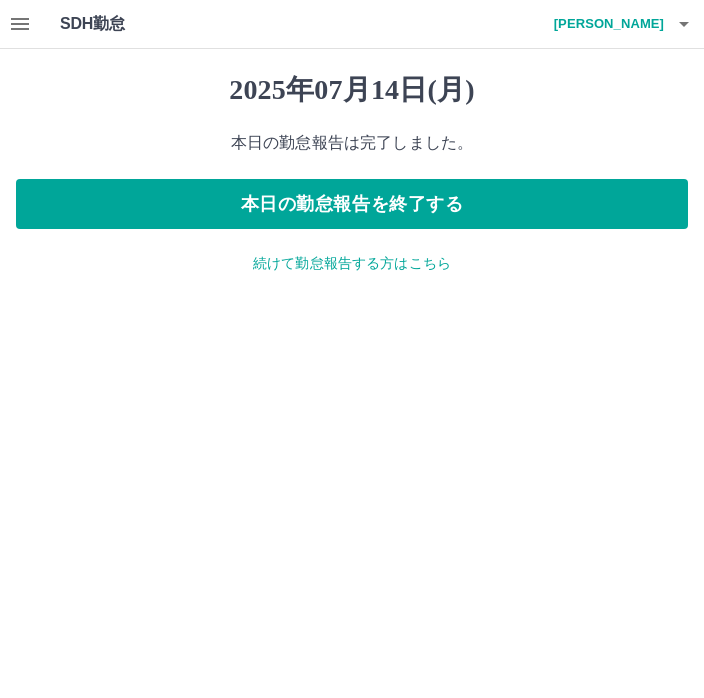 click at bounding box center (20, 24) 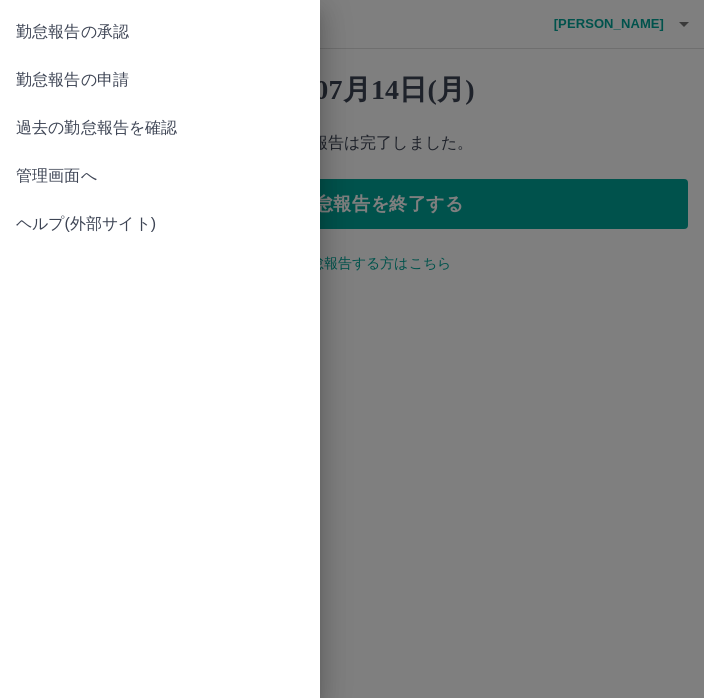 click on "管理画面へ" at bounding box center [160, 176] 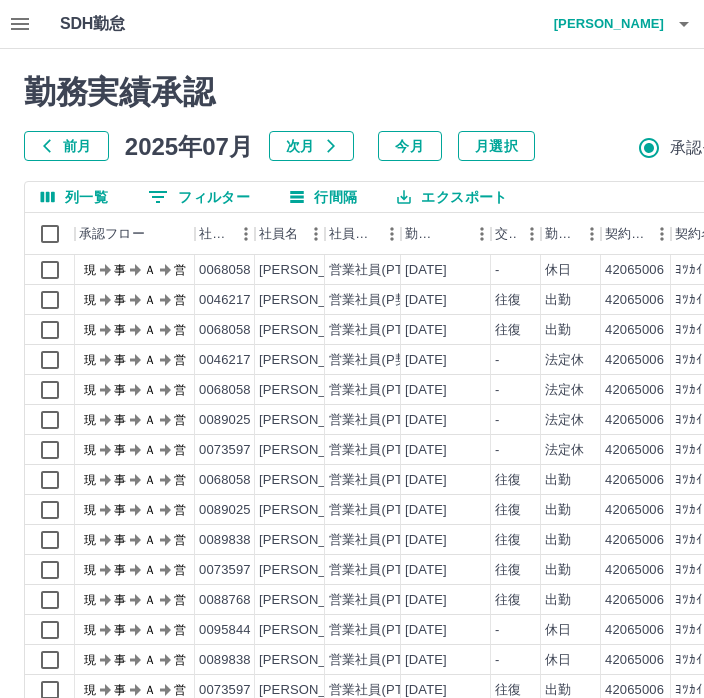 click on "0 フィルター" at bounding box center (199, 197) 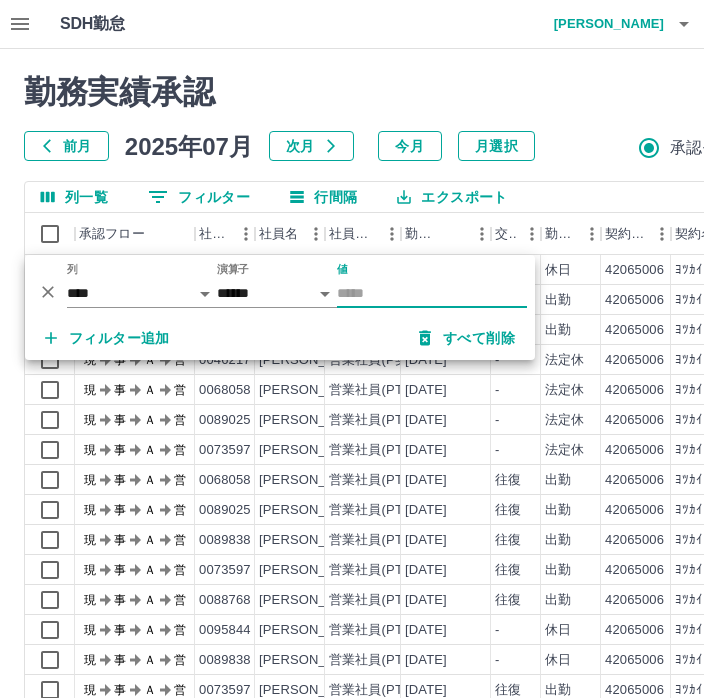 scroll, scrollTop: 0, scrollLeft: 80, axis: horizontal 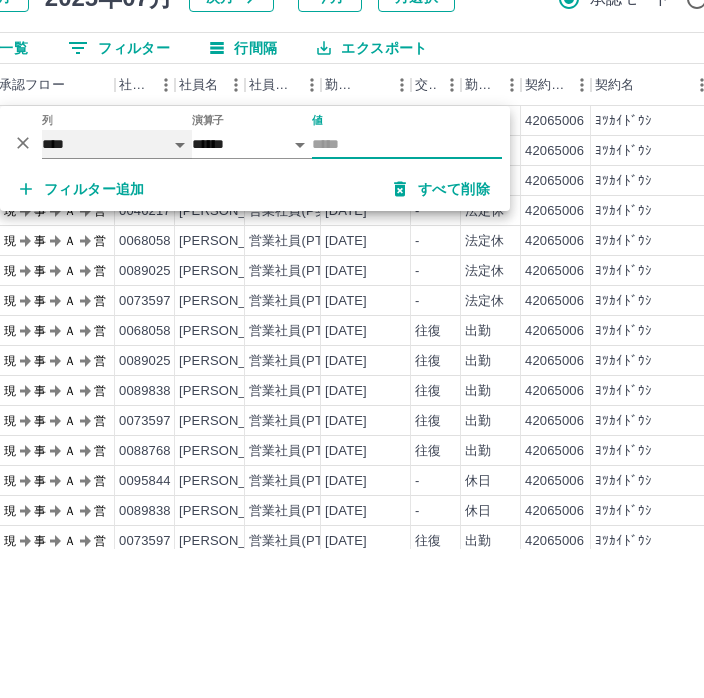 click on "**** *** **** *** *** **** ***** *** *** ** ** ** **** **** **** ** ** *** **** *****" at bounding box center [117, 293] 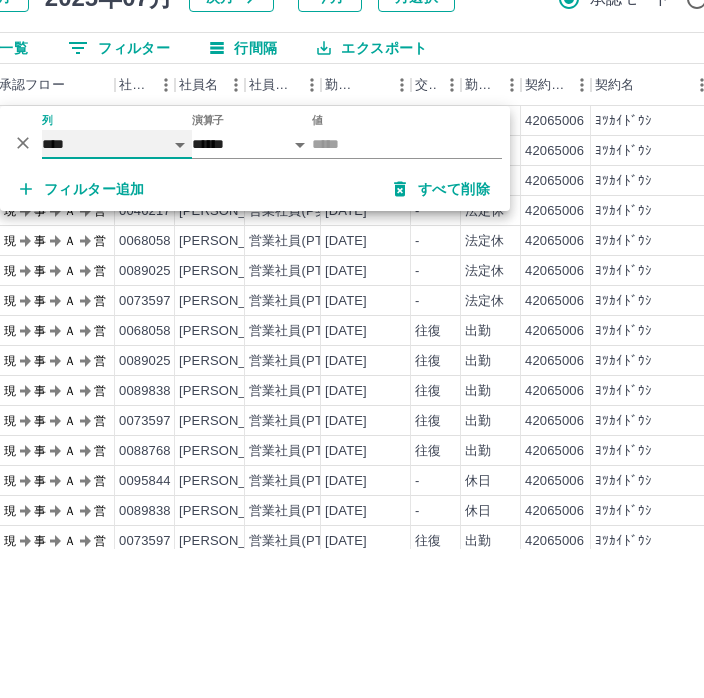 scroll, scrollTop: 147, scrollLeft: 80, axis: both 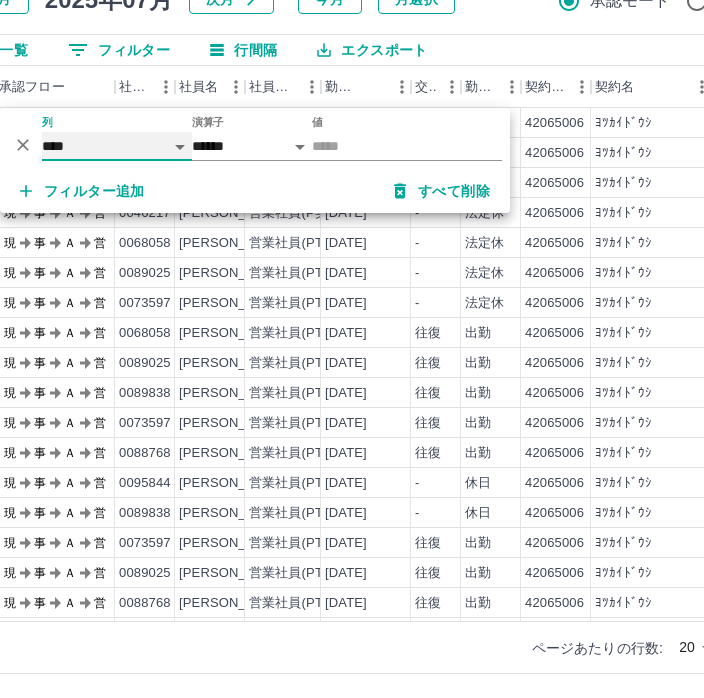 select on "**********" 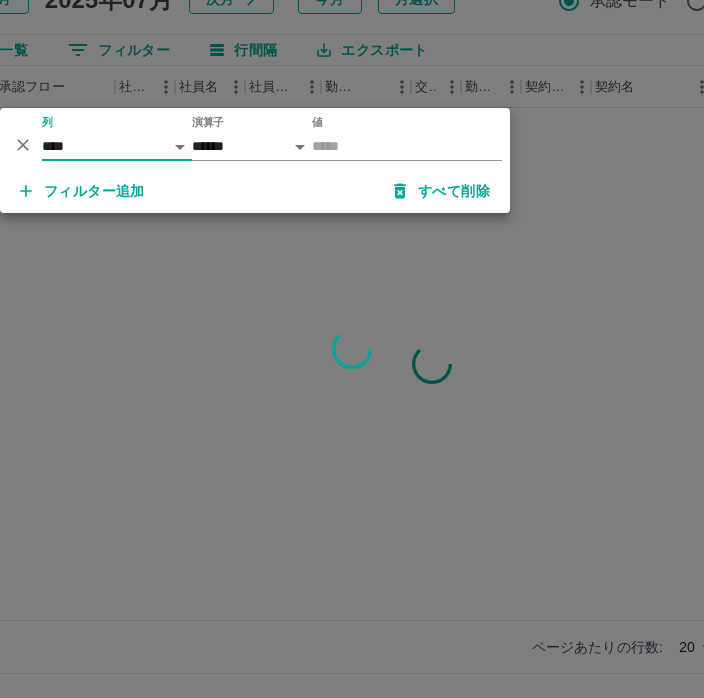 click on "値" at bounding box center [407, 146] 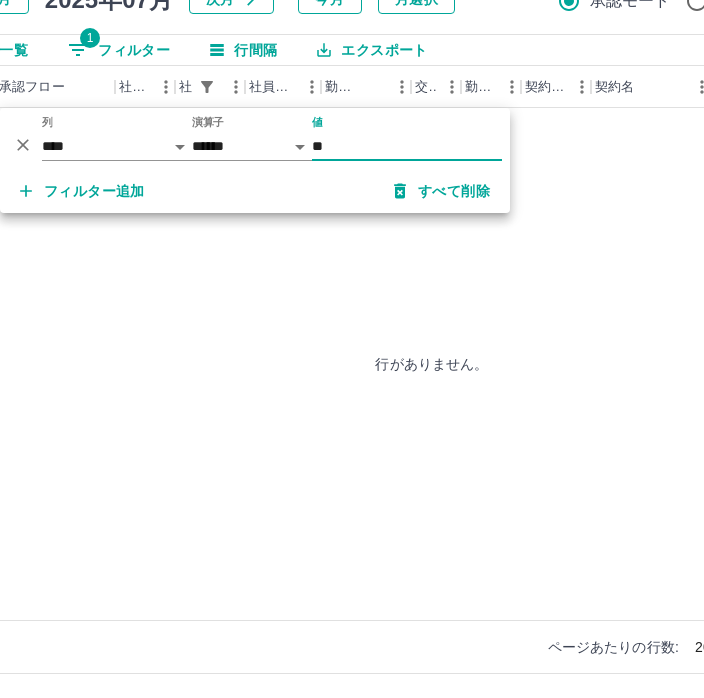 type on "*" 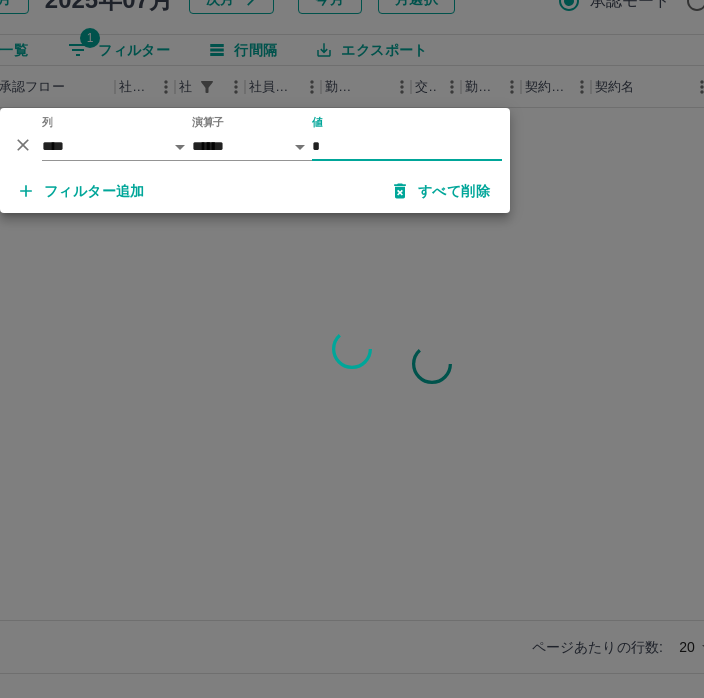 type on "**" 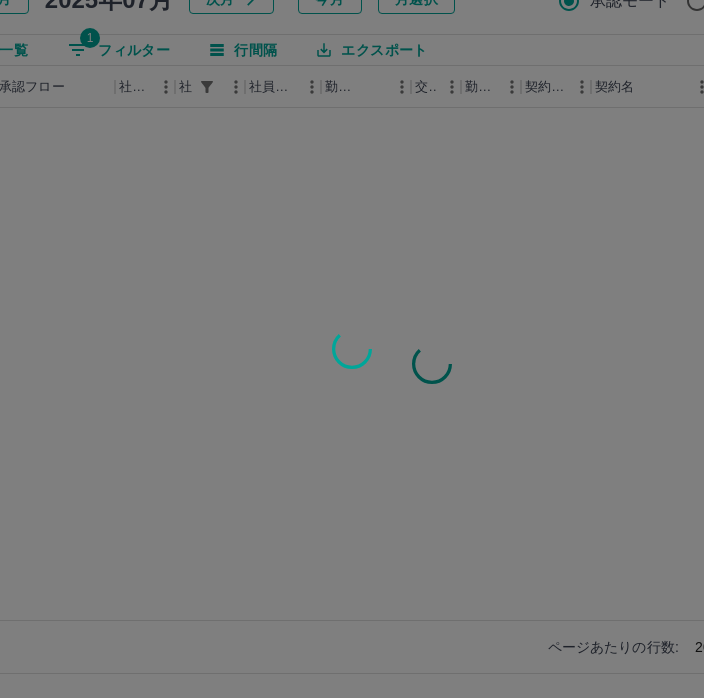 click on "SDH勤怠 [PERSON_NAME] 勤務実績承認 前月 [DATE] 次月 今月 月選択 承認モード 削除モード 一括承認 列一覧 1 フィルター 行間隔 エクスポート 承認フロー 社員番号 社員名 社員区分 勤務日 交通費 勤務区分 契約コード 契約名 現場名 始業 終業 休憩 所定開始 所定終業 承認 ページあたりの行数: 20 ** 0～0 / 0 SDH勤怠" at bounding box center (272, 275) 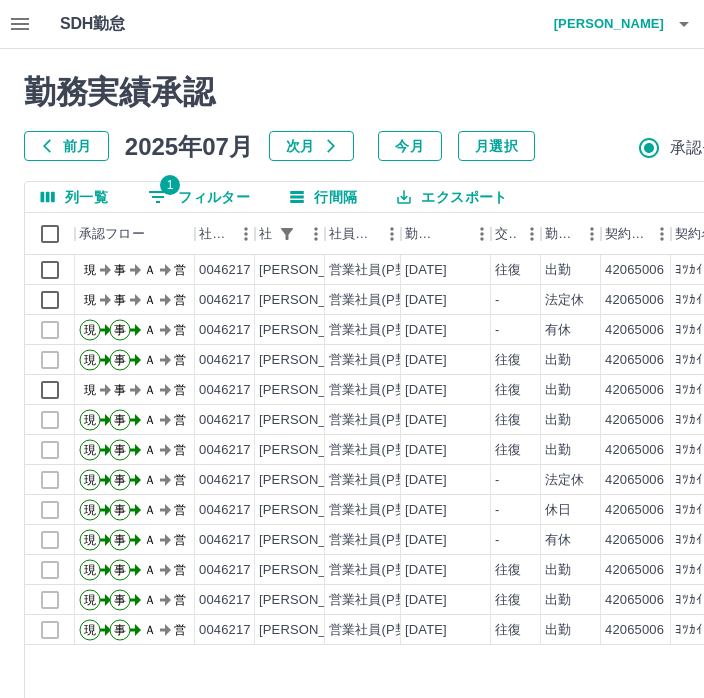 click at bounding box center (20, 24) 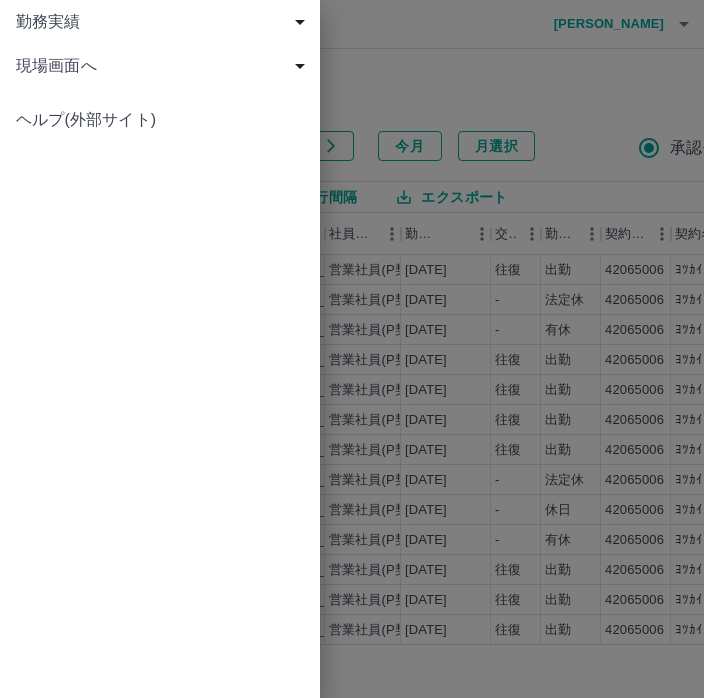 click on "現場画面へ" at bounding box center (160, 66) 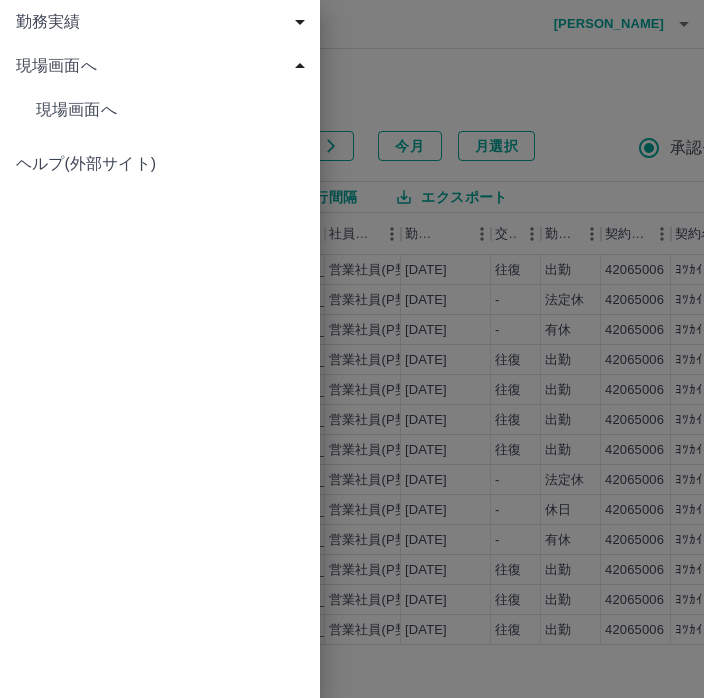 click on "現場画面へ" at bounding box center (170, 110) 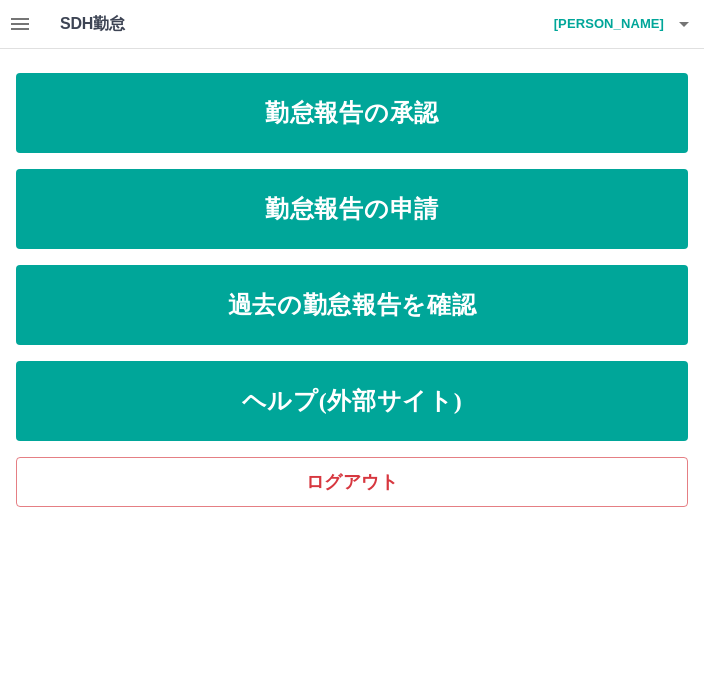 click on "勤怠報告の申請" at bounding box center [352, 209] 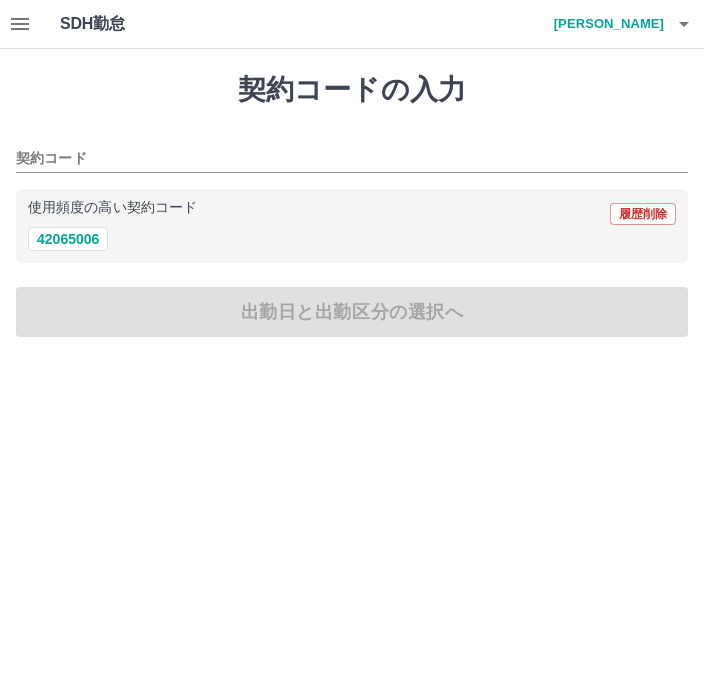 click on "42065006" at bounding box center [68, 239] 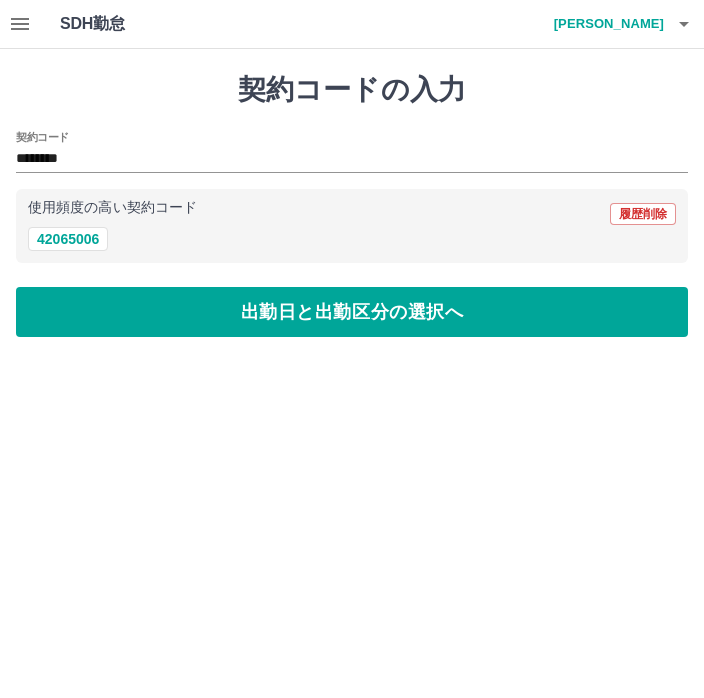 click on "出勤日と出勤区分の選択へ" at bounding box center [352, 312] 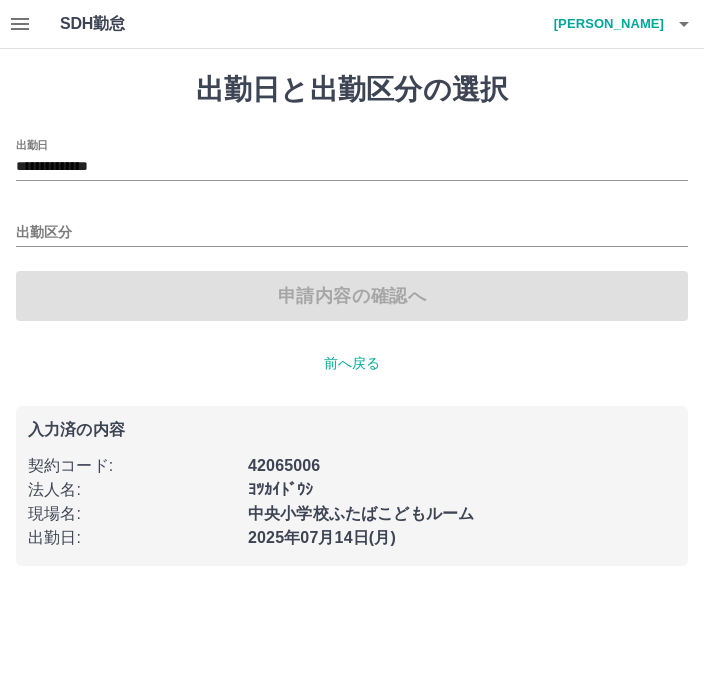 click on "**********" at bounding box center (352, 167) 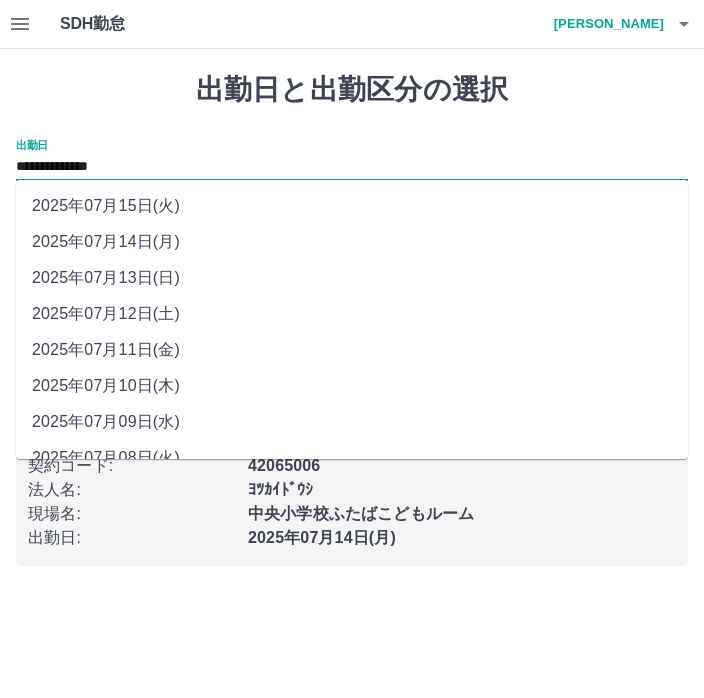 click on "2025年07月11日(金)" at bounding box center (352, 350) 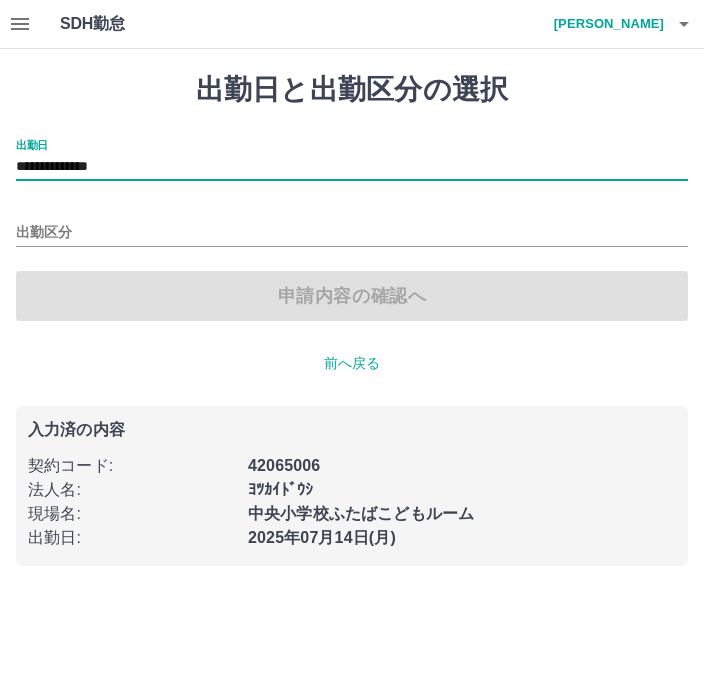 click on "**********" at bounding box center (352, 167) 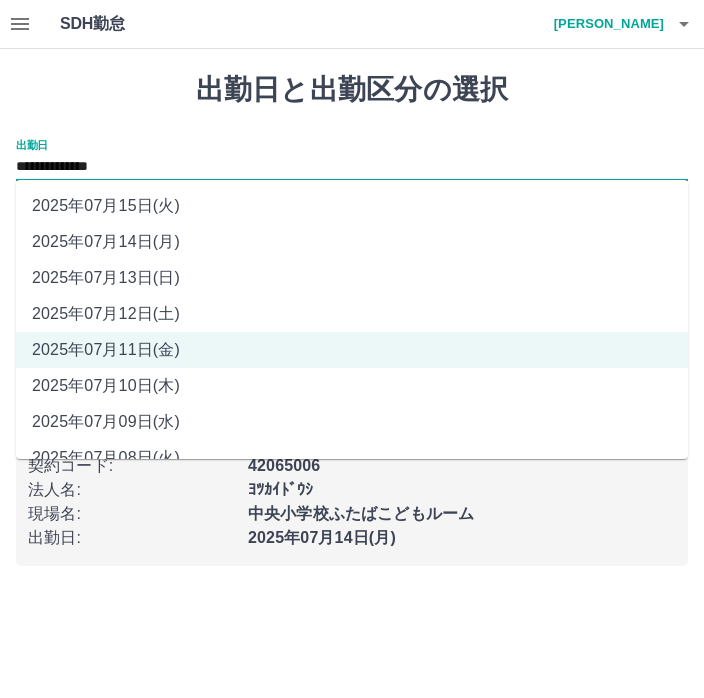 click on "2025年07月12日(土)" at bounding box center [352, 314] 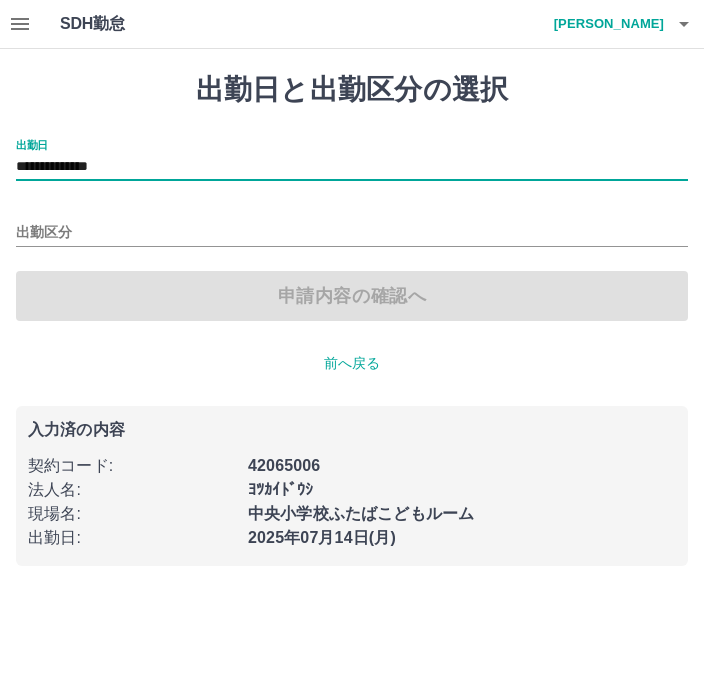 click on "出勤区分" at bounding box center (352, 233) 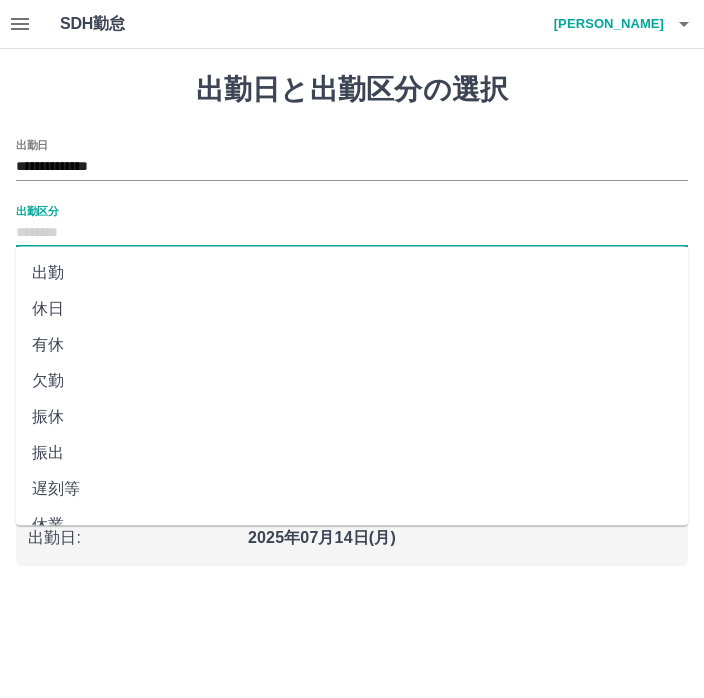 click on "休日" at bounding box center (352, 309) 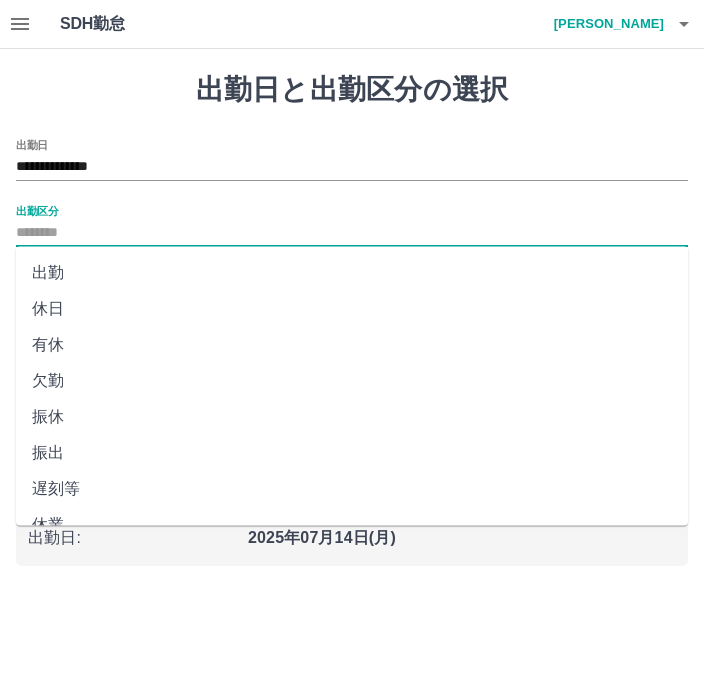 type on "**" 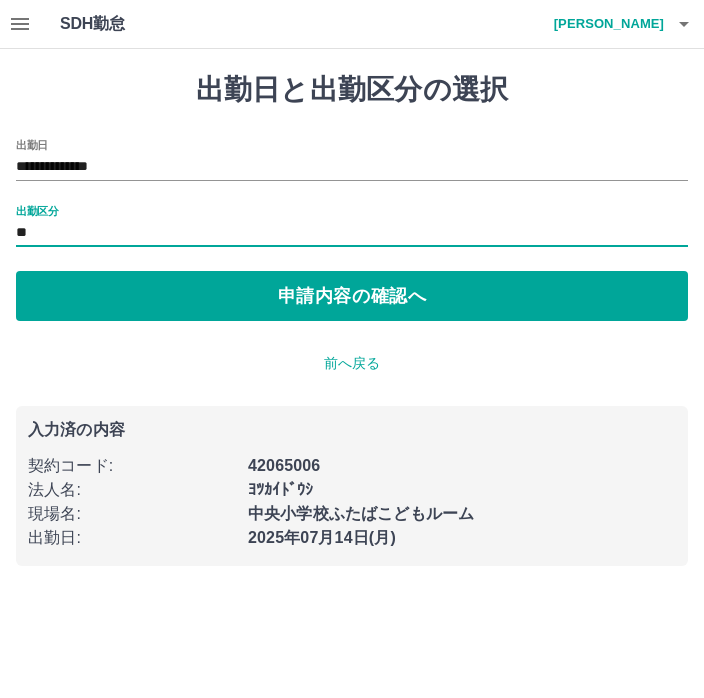click on "申請内容の確認へ" at bounding box center (352, 296) 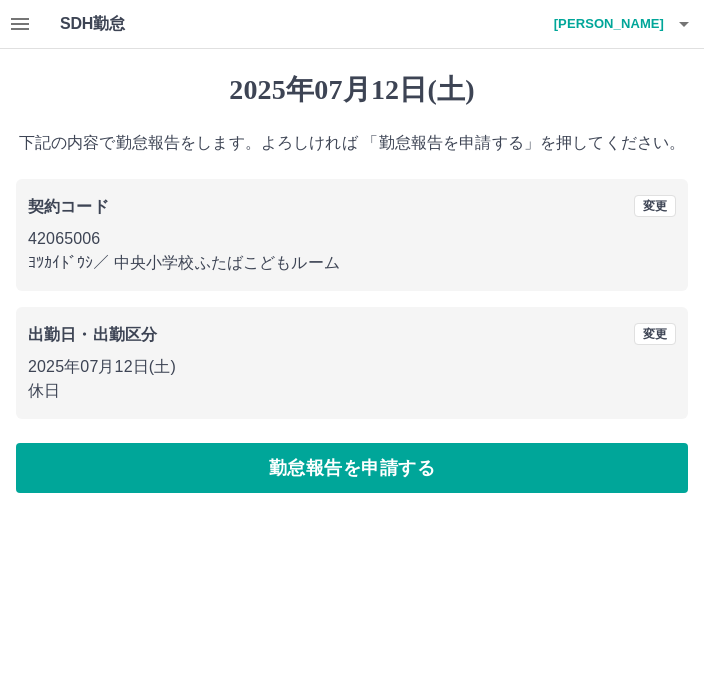 click on "勤怠報告を申請する" at bounding box center [352, 468] 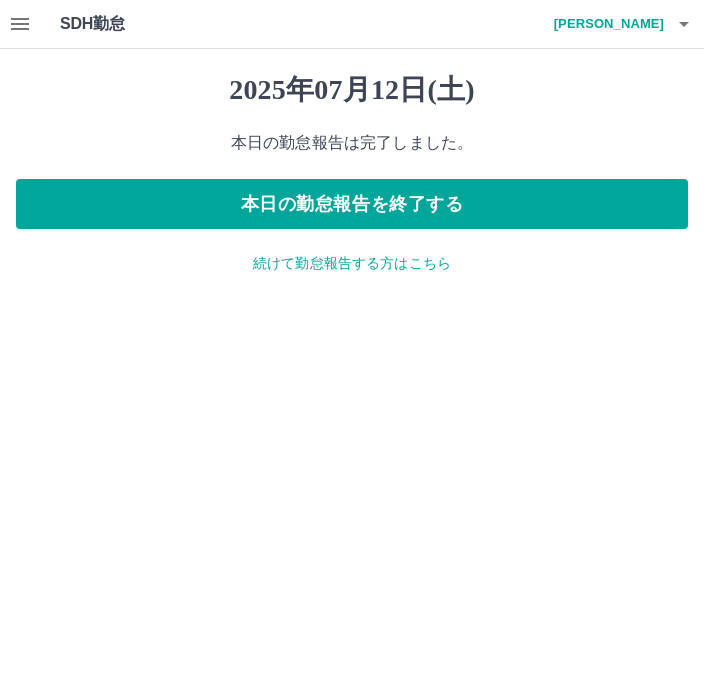 click at bounding box center (20, 24) 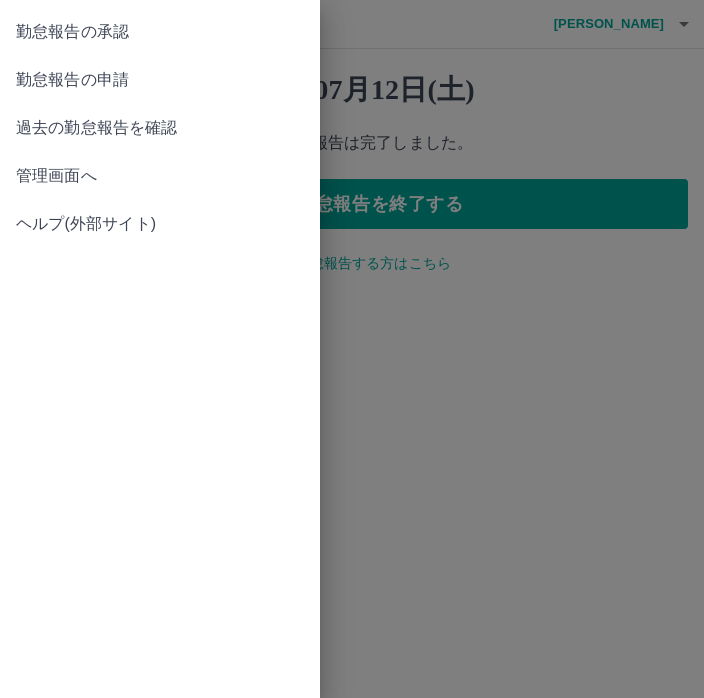 click on "勤怠報告の承認" at bounding box center (160, 32) 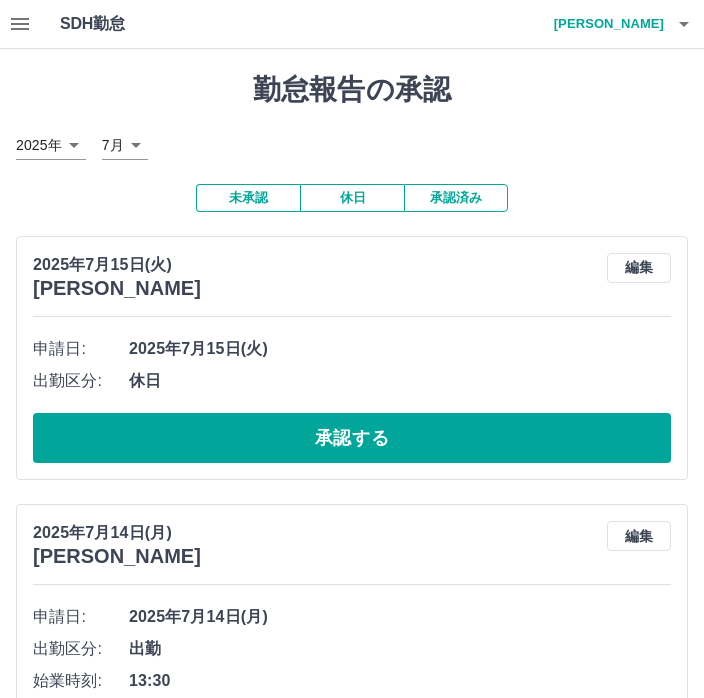 click on "休日" at bounding box center (352, 198) 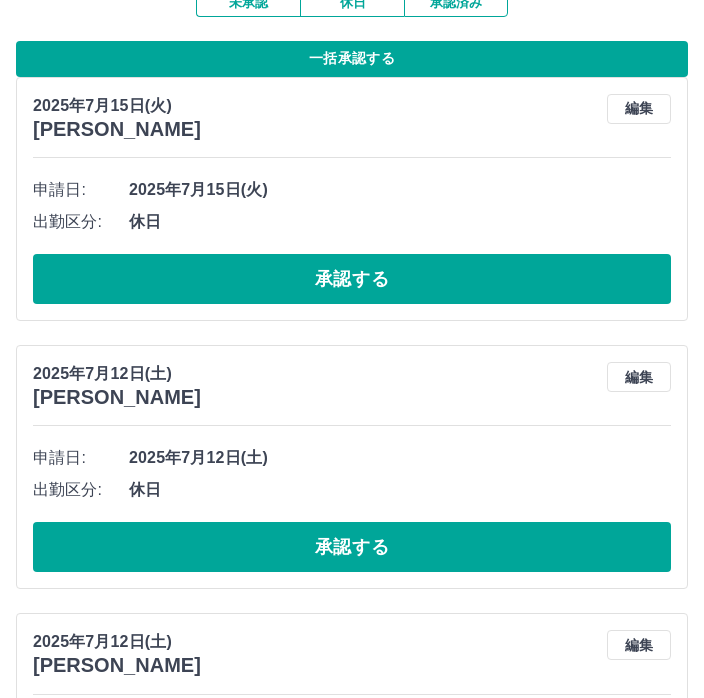 scroll, scrollTop: 0, scrollLeft: 0, axis: both 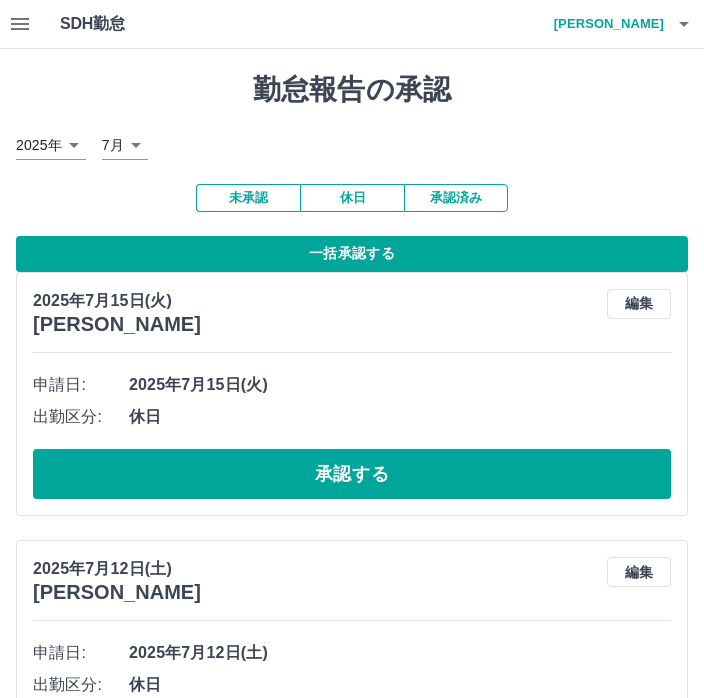 click on "休日" at bounding box center (352, 198) 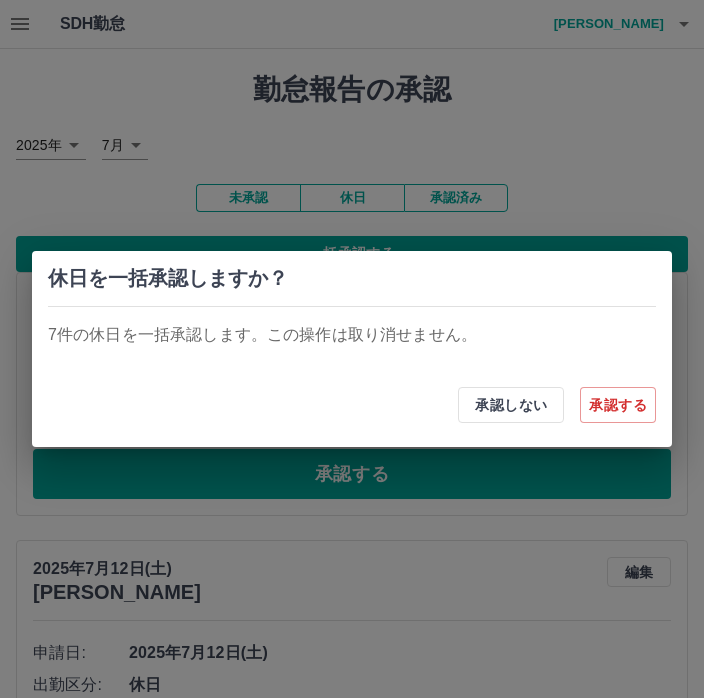 click on "承認する" at bounding box center (618, 405) 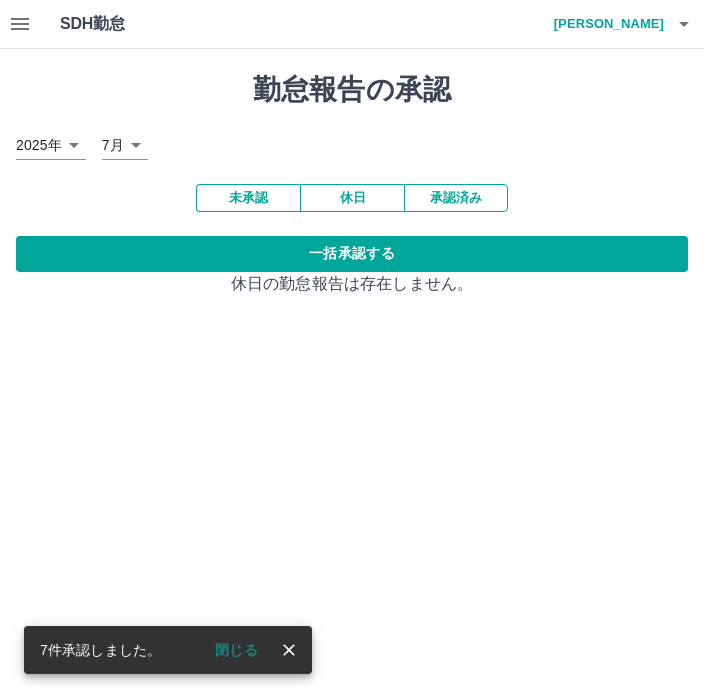 click on "閉じる" at bounding box center (236, 650) 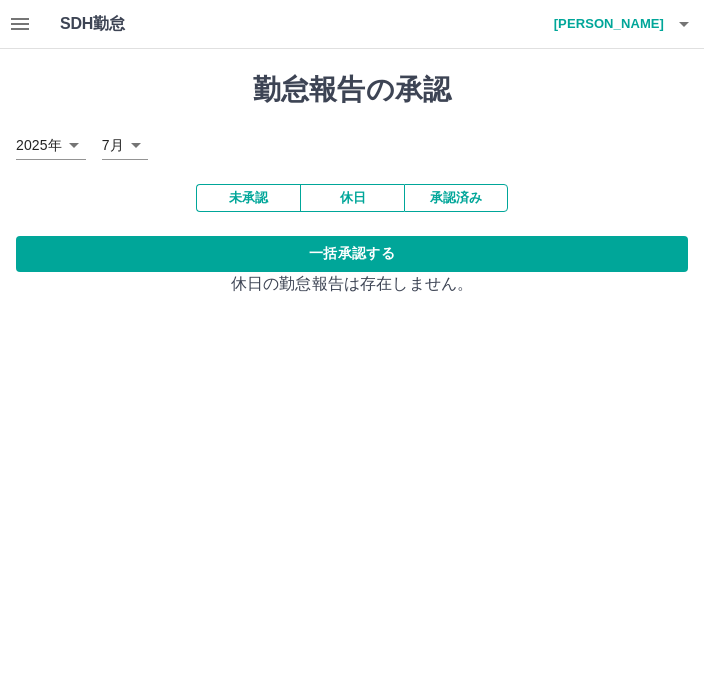 click at bounding box center [20, 24] 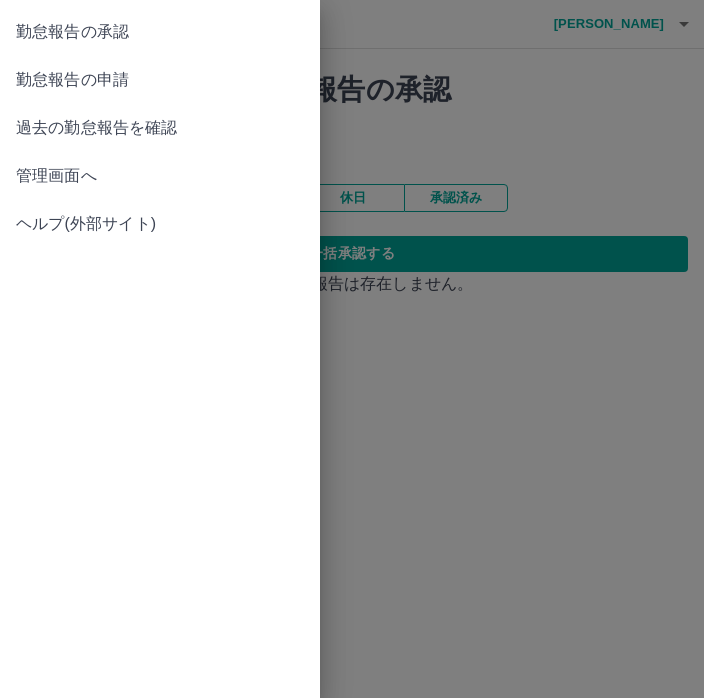 click on "管理画面へ" at bounding box center (160, 176) 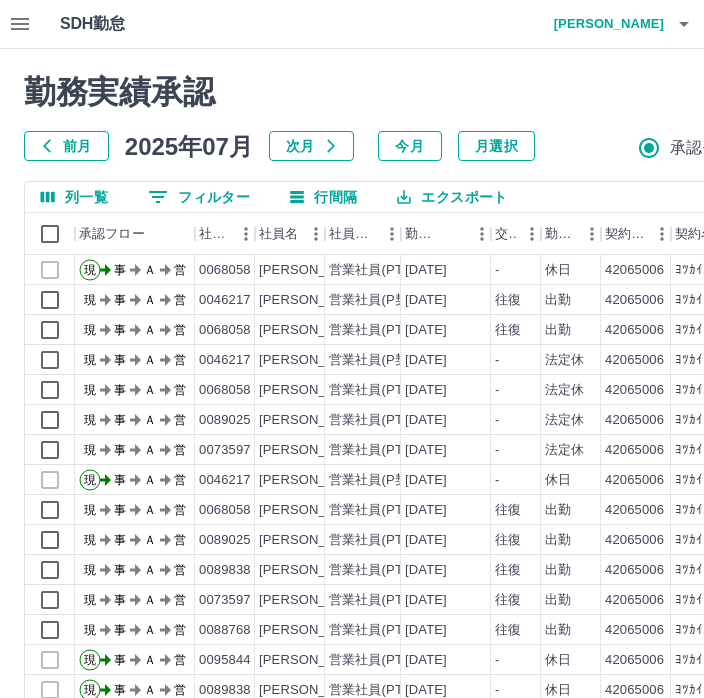 click on "0 フィルター" at bounding box center [199, 197] 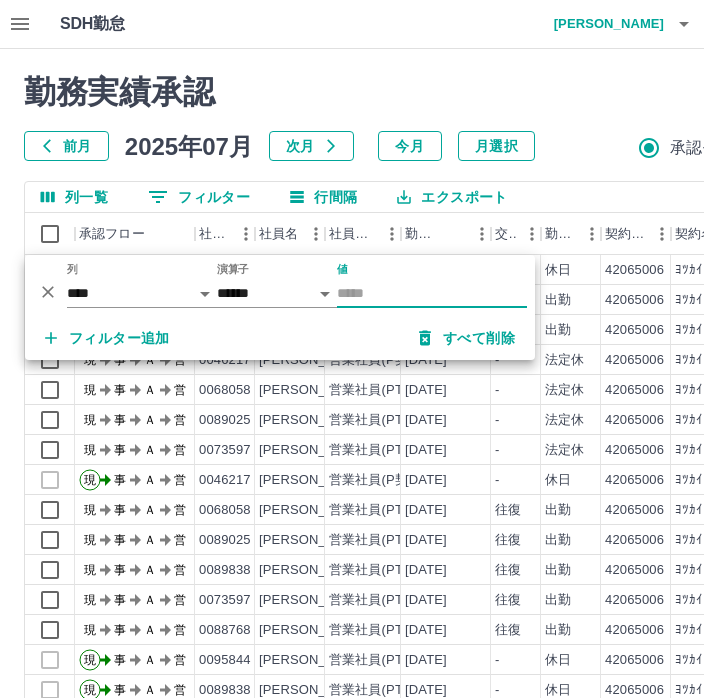scroll, scrollTop: 0, scrollLeft: 80, axis: horizontal 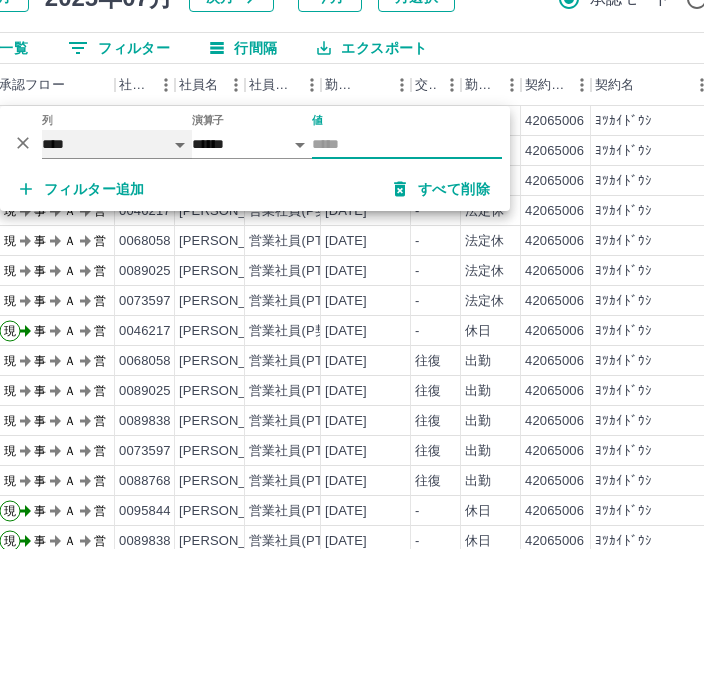 click on "**** *** **** *** *** **** ***** *** *** ** ** ** **** **** **** ** ** *** **** *****" at bounding box center [117, 293] 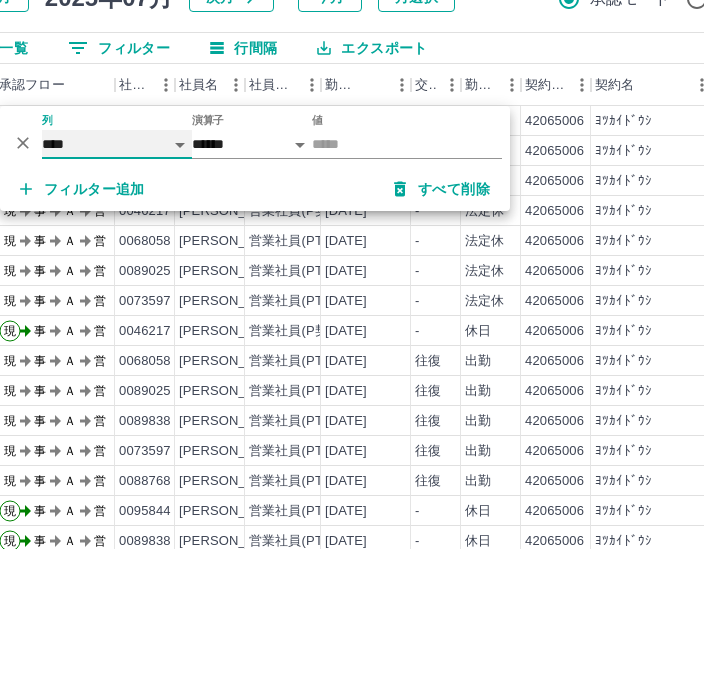 scroll, scrollTop: 147, scrollLeft: 80, axis: both 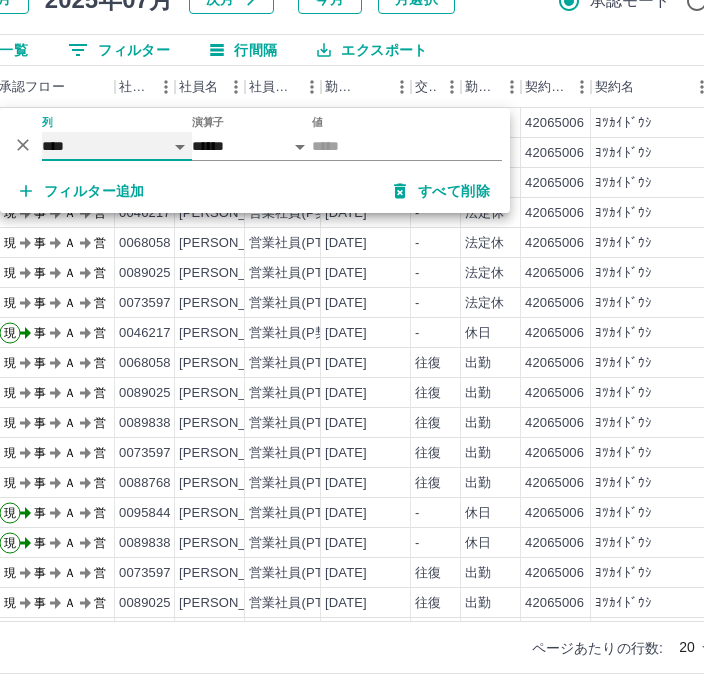 select on "**********" 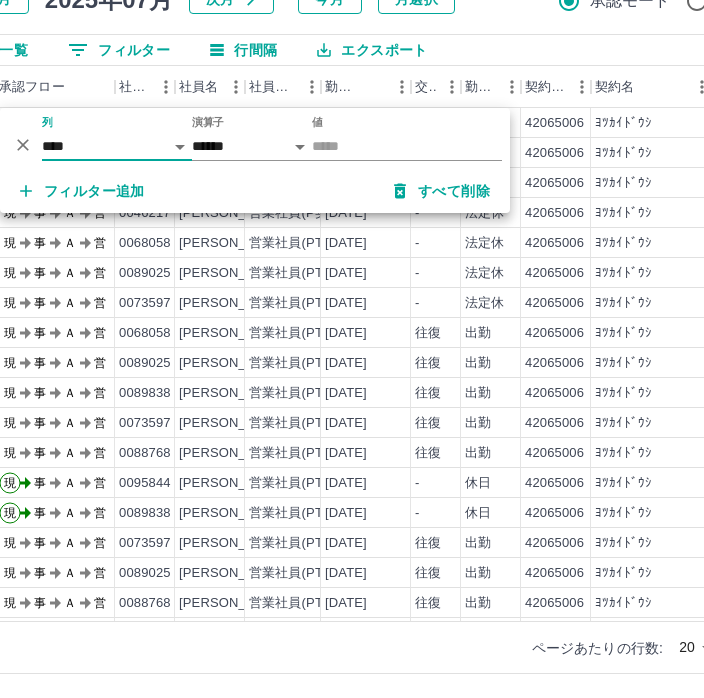 click on "値" at bounding box center [407, 146] 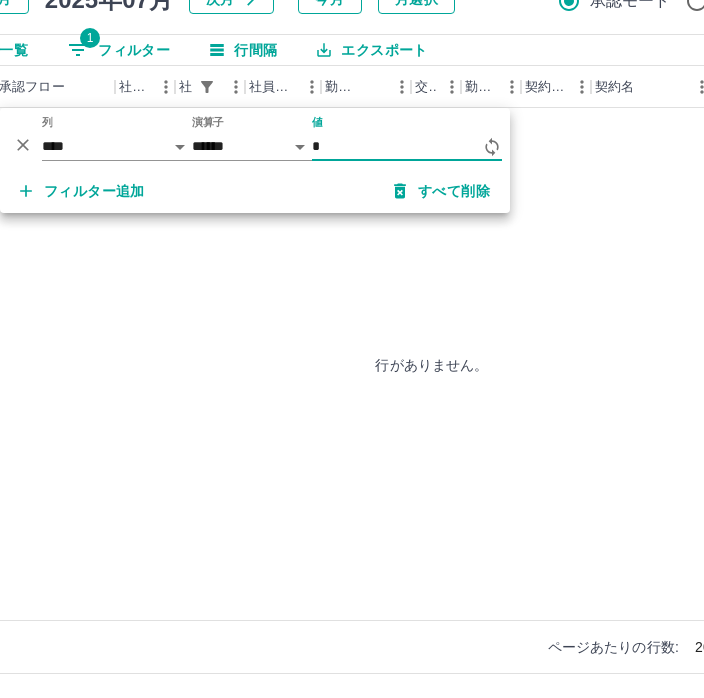type on "**" 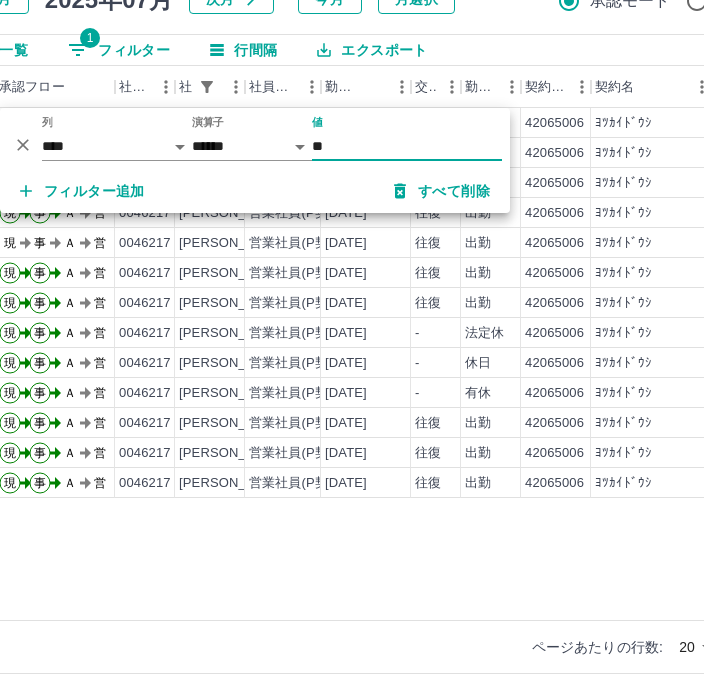 click on "列一覧 1 フィルター 行間隔 エクスポート" at bounding box center (432, 50) 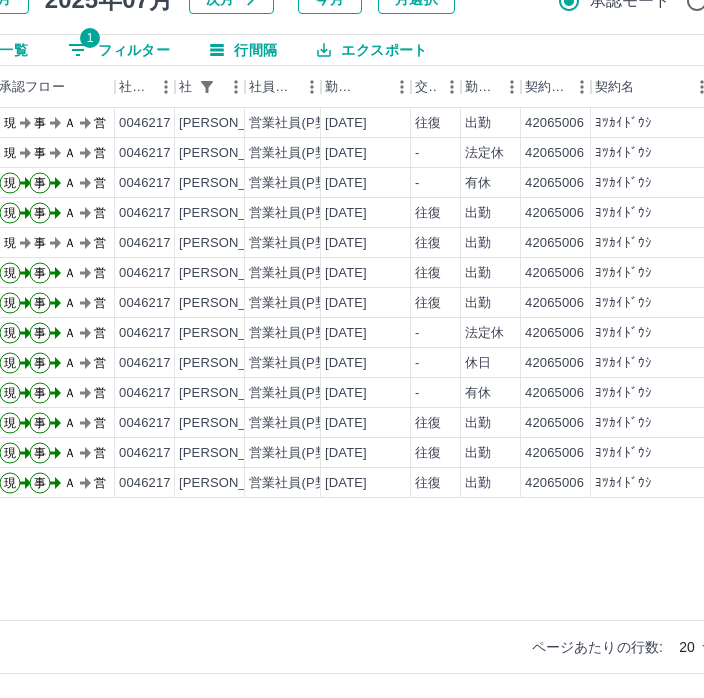 scroll, scrollTop: 0, scrollLeft: 0, axis: both 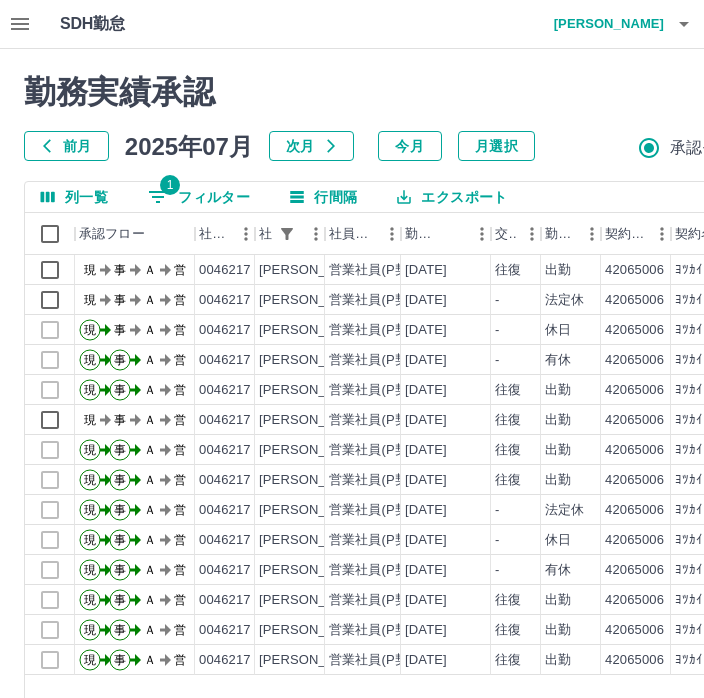 click on "1 フィルター" at bounding box center (199, 197) 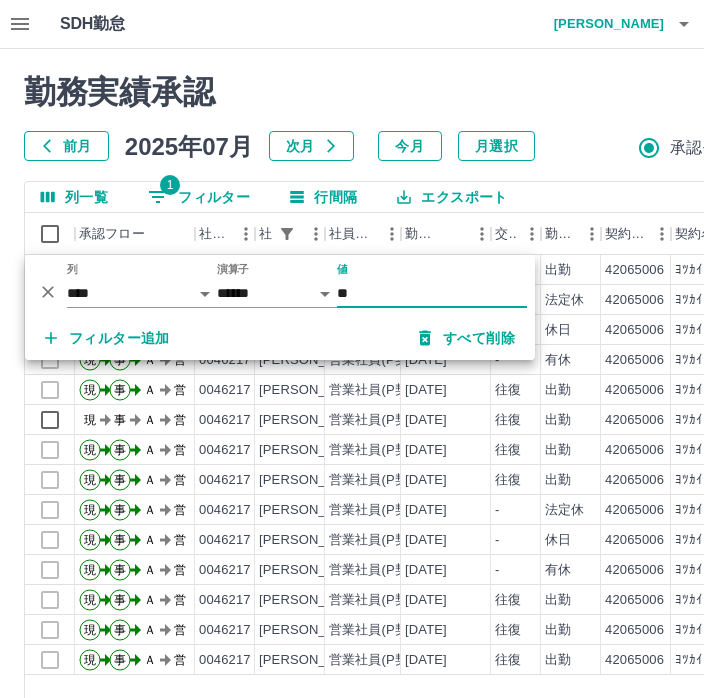 scroll, scrollTop: 0, scrollLeft: 80, axis: horizontal 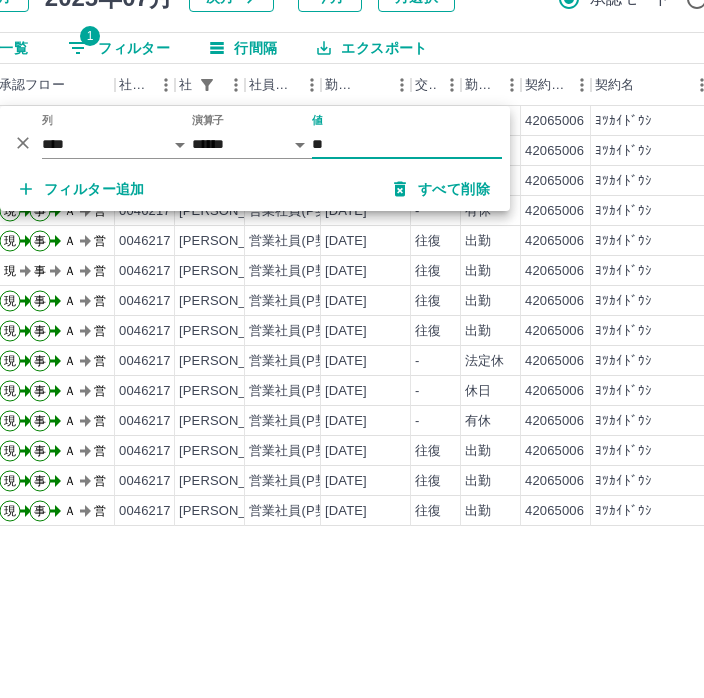 type on "*" 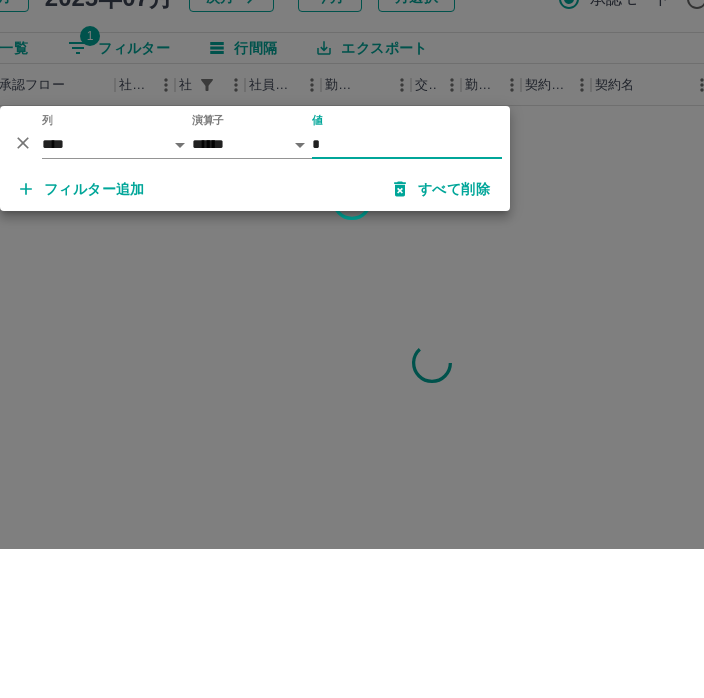 type on "**" 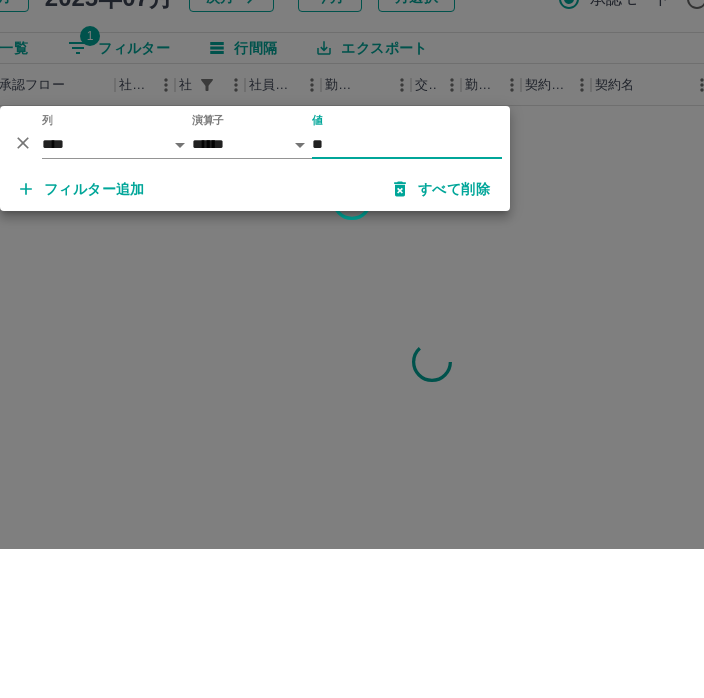 click on "SDH勤怠 [PERSON_NAME] 勤務実績承認 前月 [DATE] 次月 今月 月選択 承認モード 削除モード 一括承認 列一覧 1 フィルター 行間隔 エクスポート 承認フロー 社員番号 社員名 社員区分 勤務日 交通費 勤務区分 契約コード 契約名 現場名 始業 終業 休憩 所定開始 所定終業 承認 ページあたりの行数: 20 ** 1～20 / 90 SDH勤怠 *** ** 列 **** *** **** *** *** **** ***** *** *** ** ** ** **** **** **** ** ** *** **** ***** 演算子 ****** ******* 値 ** フィルター追加 すべて削除" at bounding box center (272, 422) 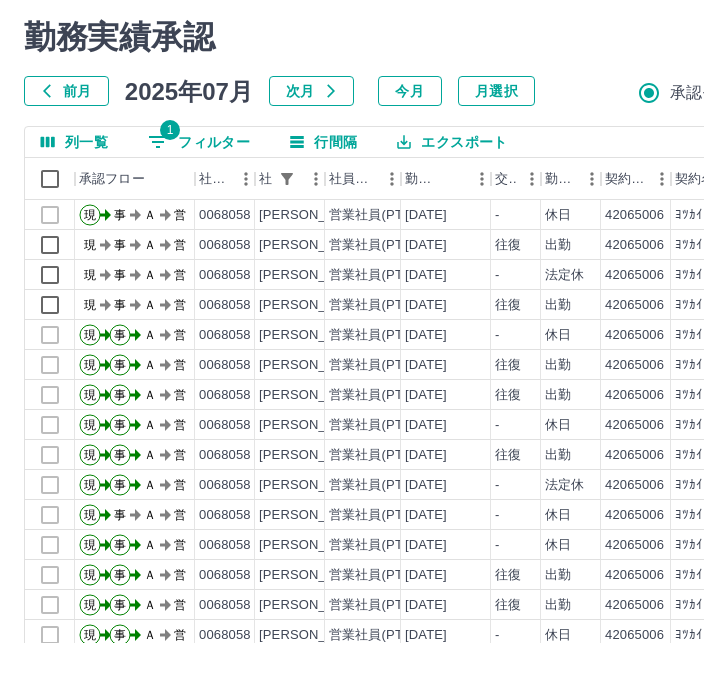 scroll, scrollTop: 55, scrollLeft: 0, axis: vertical 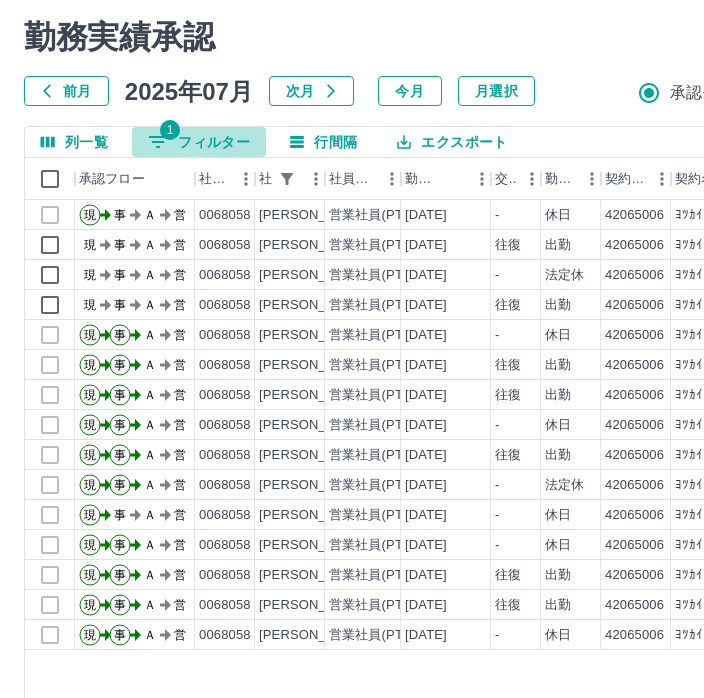 click on "1 フィルター" at bounding box center (199, 142) 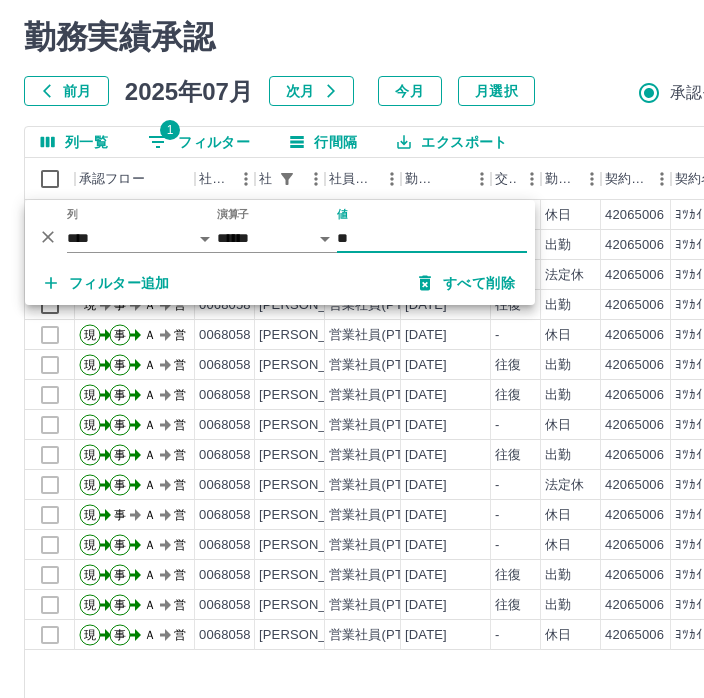 scroll, scrollTop: 55, scrollLeft: 80, axis: both 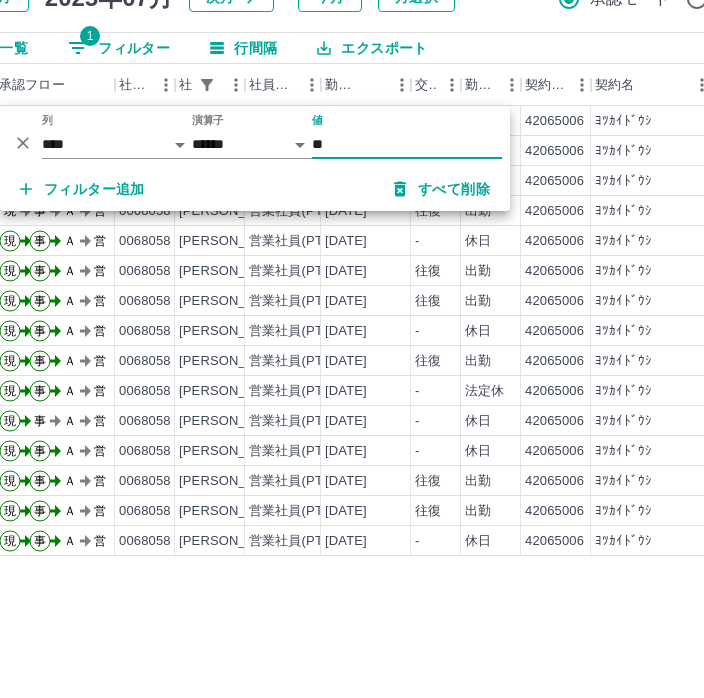 type on "*" 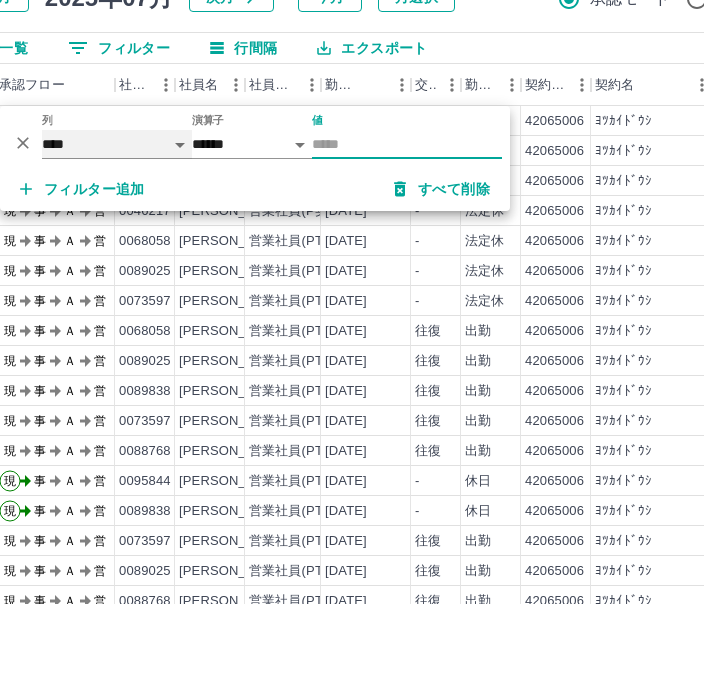 click on "**** *** **** *** *** **** ***** *** *** ** ** ** **** **** **** ** ** *** **** *****" at bounding box center (117, 238) 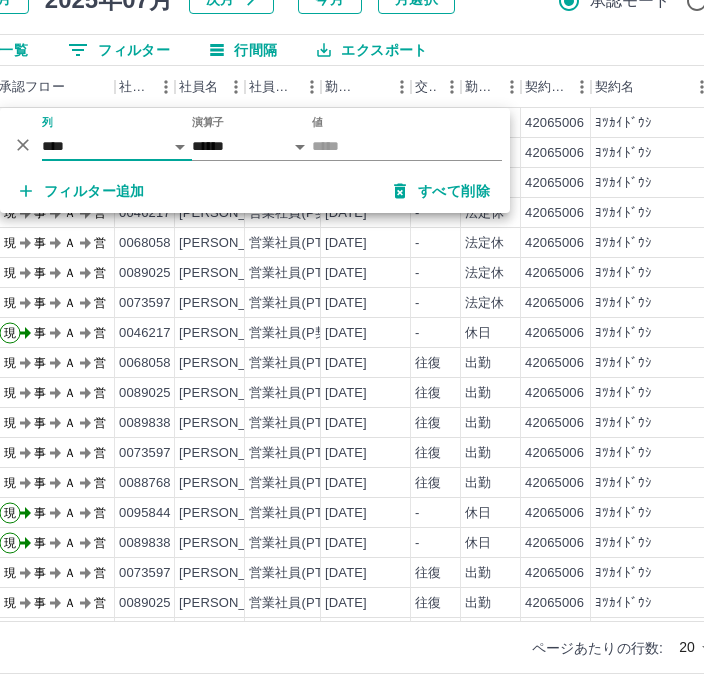 click on "値" at bounding box center (407, 146) 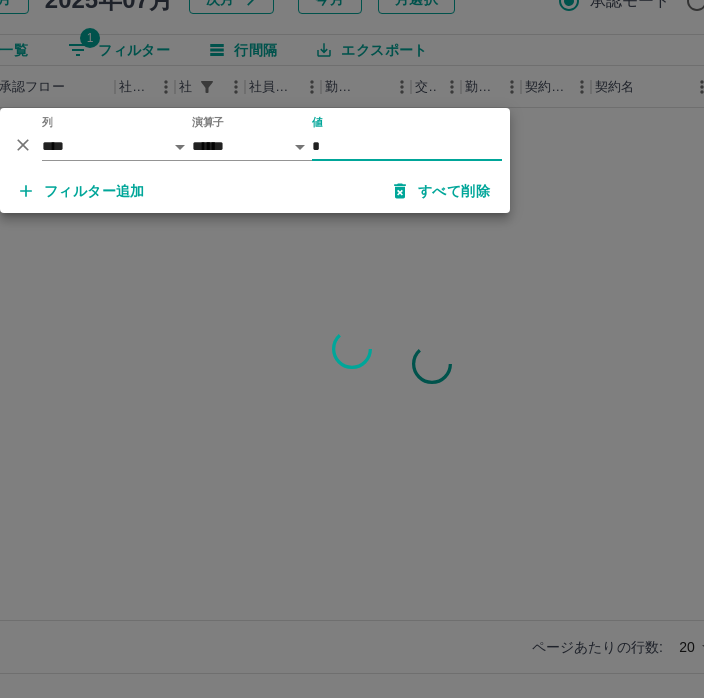 type on "***" 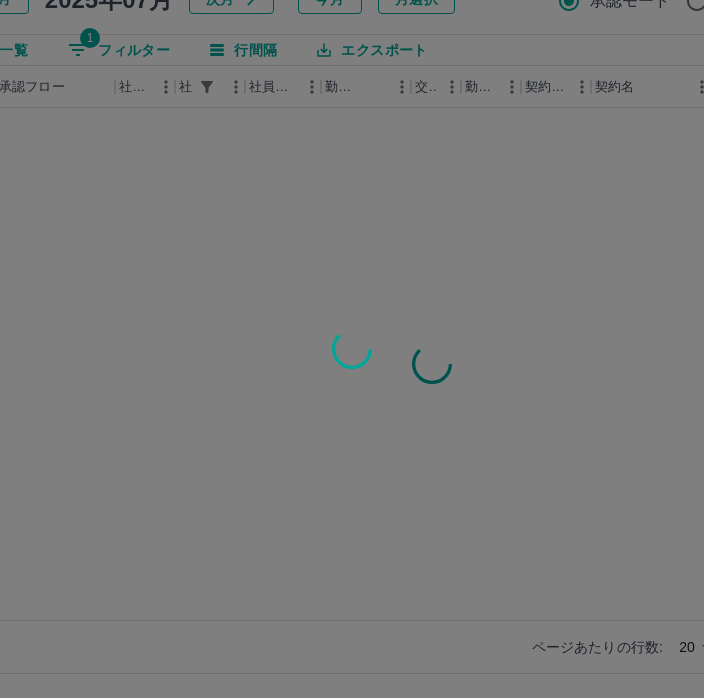 click at bounding box center [352, 349] 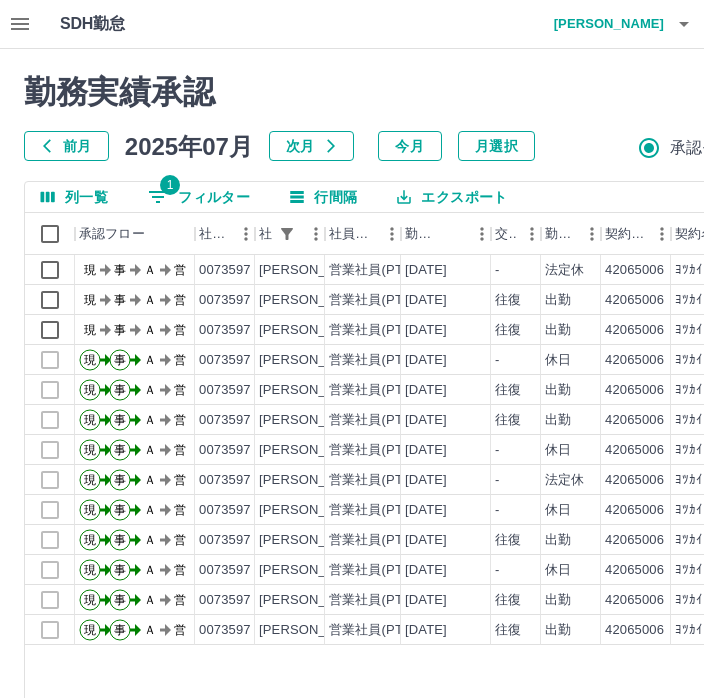click on "1 フィルター" at bounding box center (199, 197) 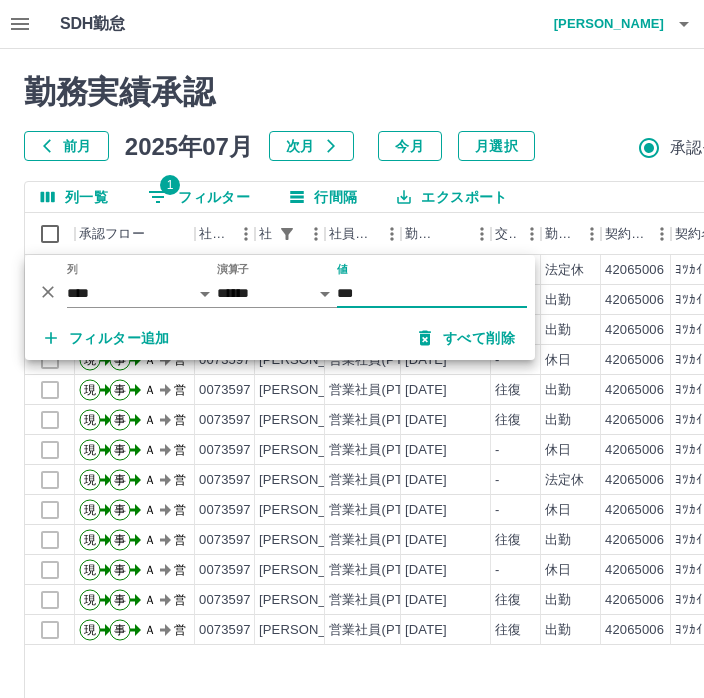 scroll, scrollTop: 0, scrollLeft: 80, axis: horizontal 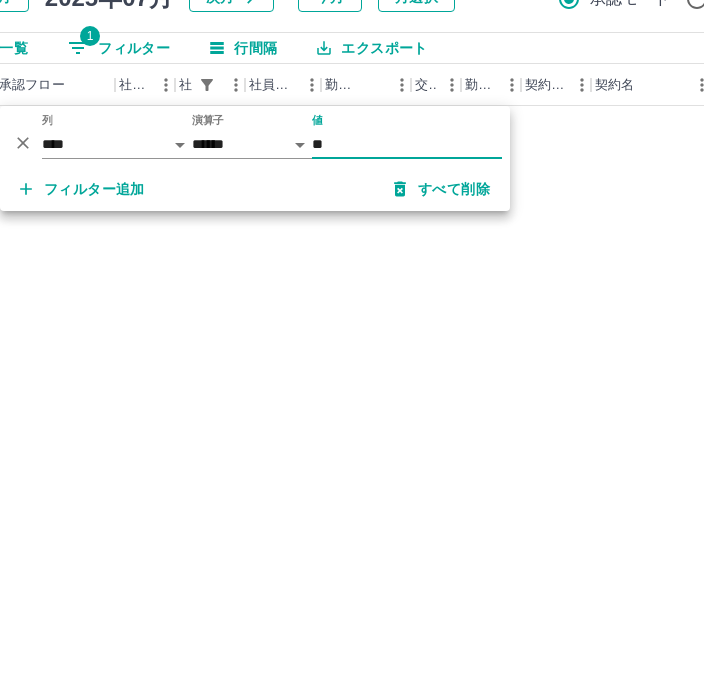 type on "*" 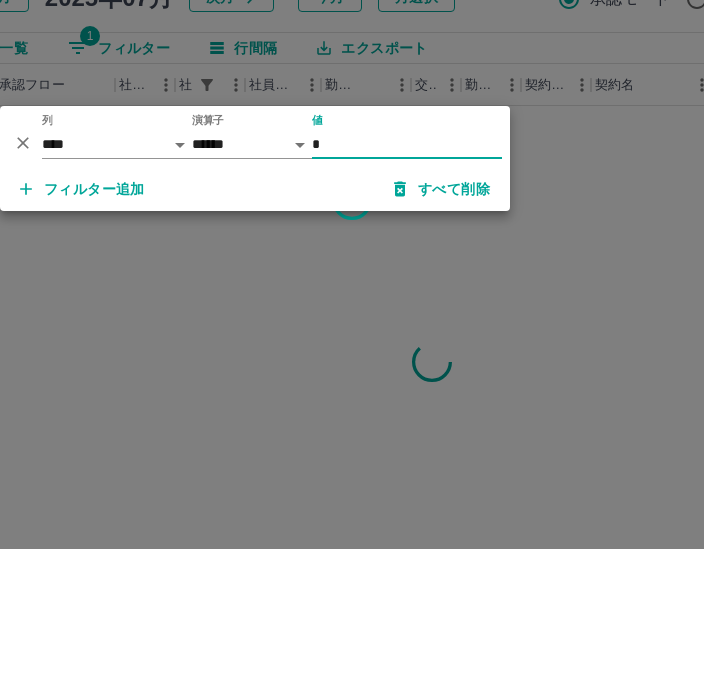 type on "**" 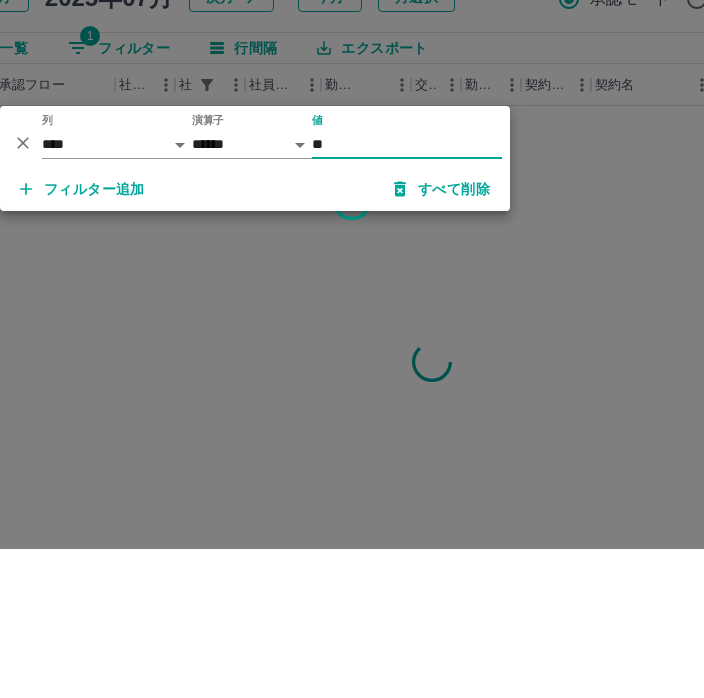 click on "SDH勤怠 [PERSON_NAME] 勤務実績承認 前月 [DATE] 次月 今月 月選択 承認モード 削除モード 一括承認 列一覧 1 フィルター 行間隔 エクスポート 承認フロー 社員番号 社員名 社員区分 勤務日 交通費 勤務区分 契約コード 契約名 現場名 始業 終業 休憩 所定開始 所定終業 承認 ページあたりの行数: 20 ** 1～20 / 91 SDH勤怠 *** ** 列 **** *** **** *** *** **** ***** *** *** ** ** ** **** **** **** ** ** *** **** ***** 演算子 ****** ******* 値 ** フィルター追加 すべて削除" at bounding box center [272, 422] 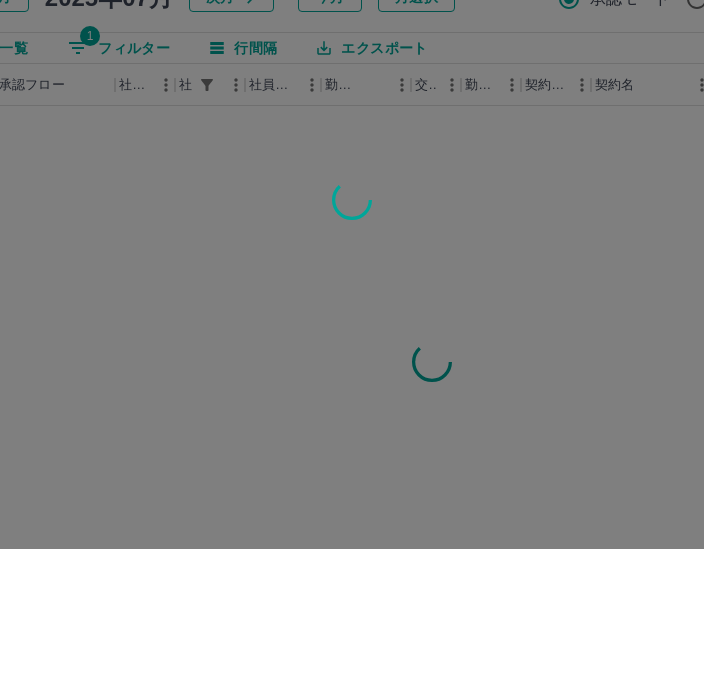 scroll, scrollTop: 0, scrollLeft: 0, axis: both 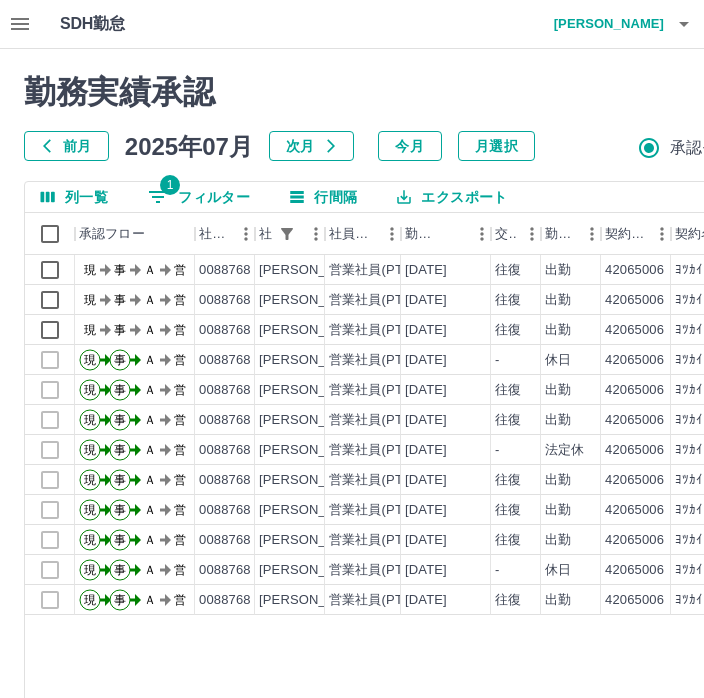 click on "1 フィルター" at bounding box center [199, 197] 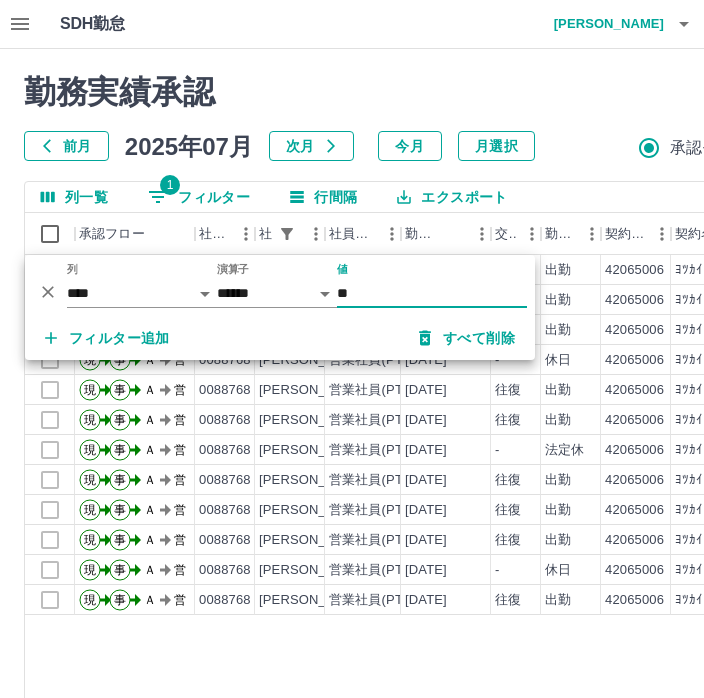 scroll, scrollTop: 0, scrollLeft: 80, axis: horizontal 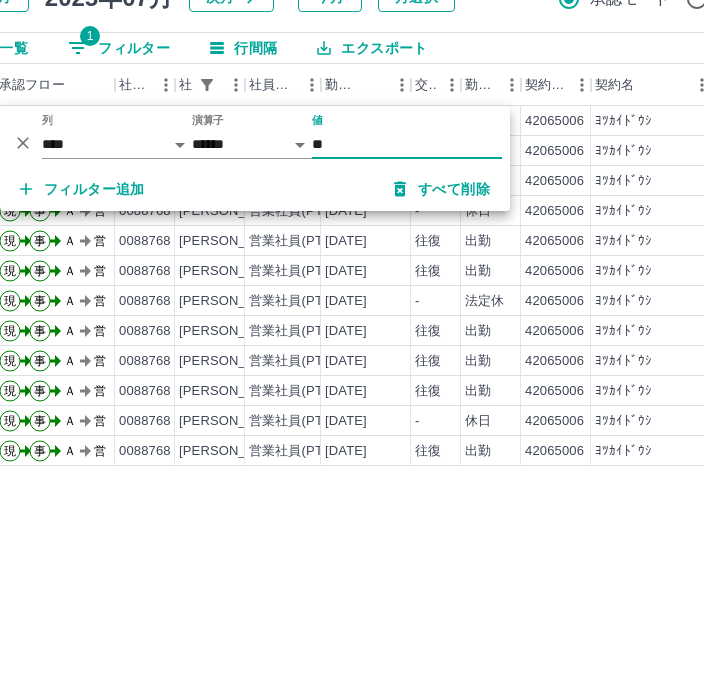 type on "*" 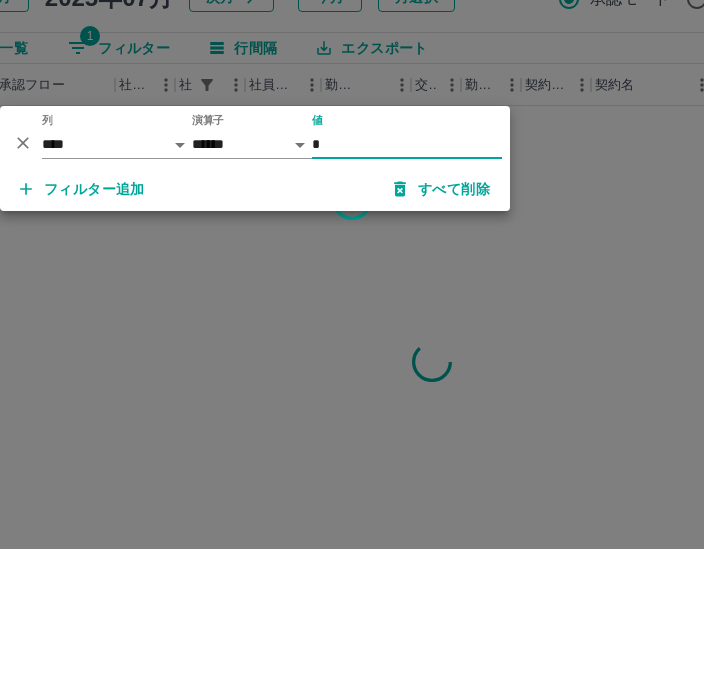 type on "**" 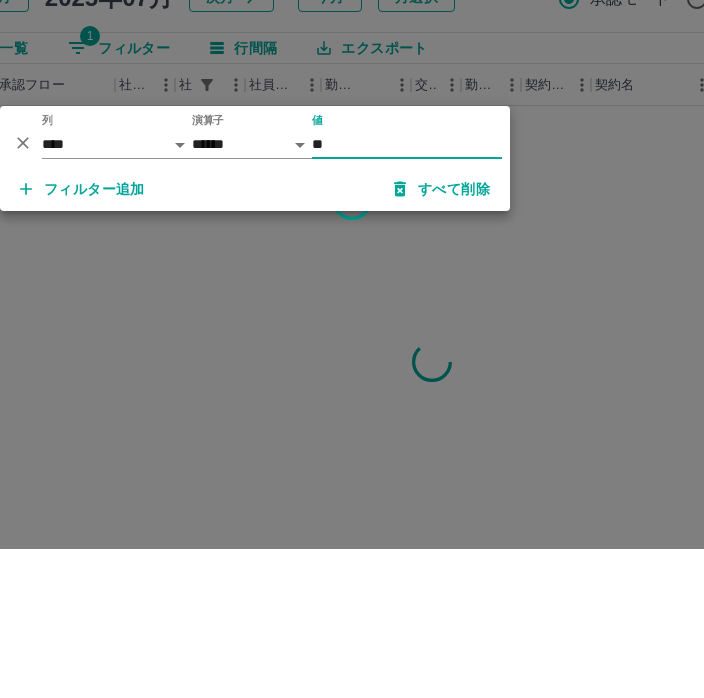 click at bounding box center (352, 349) 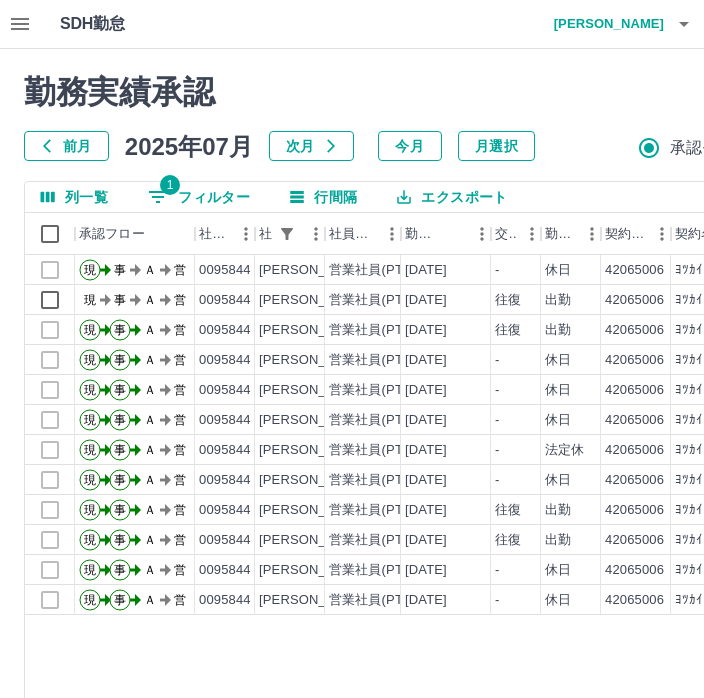 click on "1 フィルター" at bounding box center (199, 197) 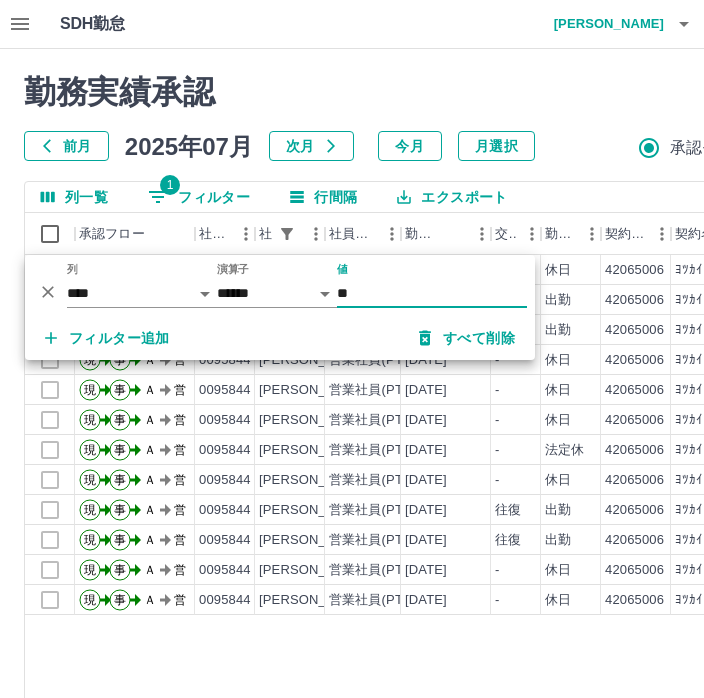 scroll, scrollTop: 0, scrollLeft: 80, axis: horizontal 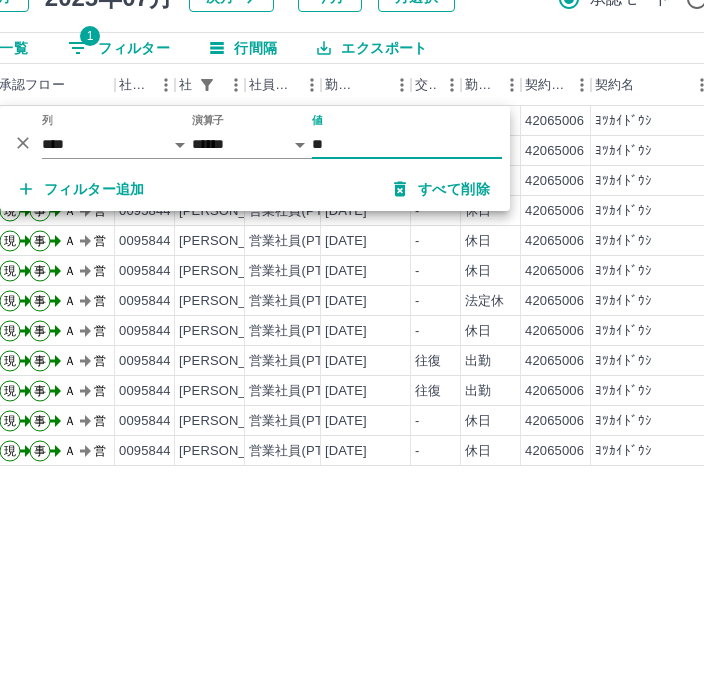 type on "*" 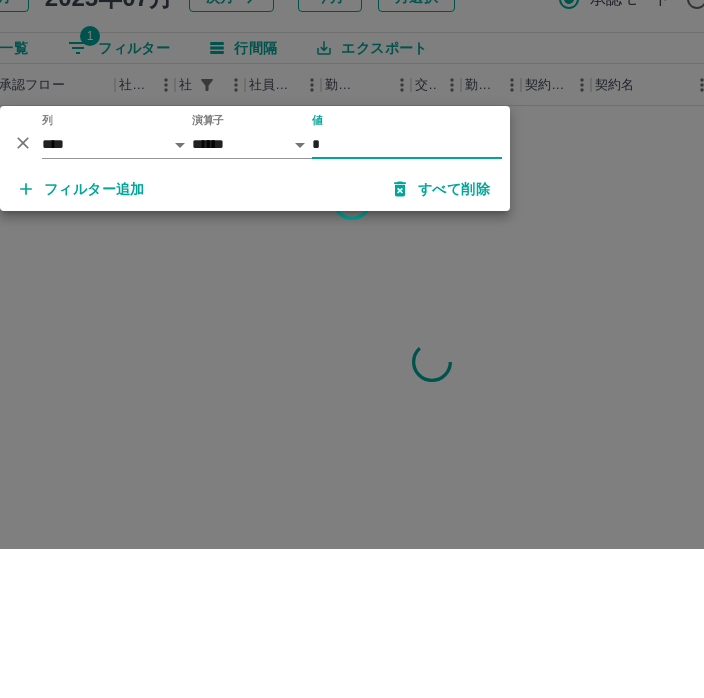 type on "**" 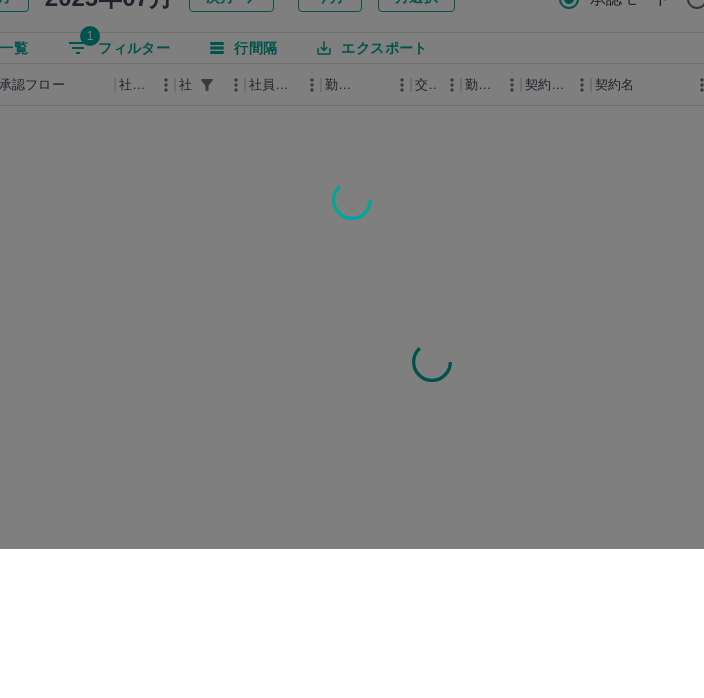 click at bounding box center (352, 349) 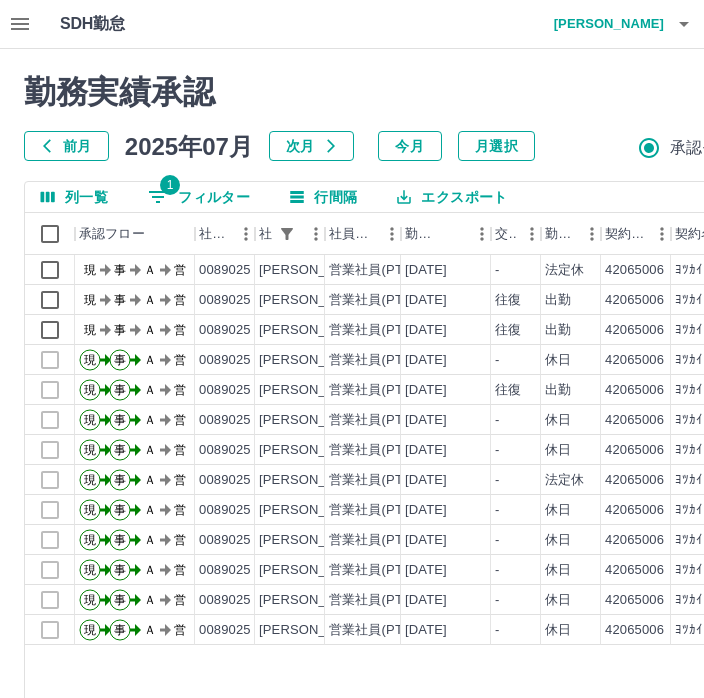 click on "1 フィルター" at bounding box center [199, 197] 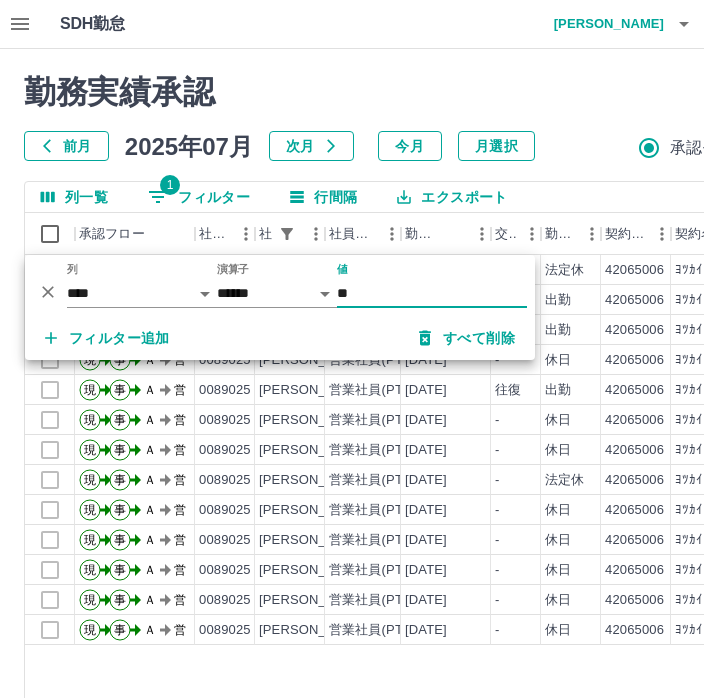 scroll, scrollTop: 0, scrollLeft: 80, axis: horizontal 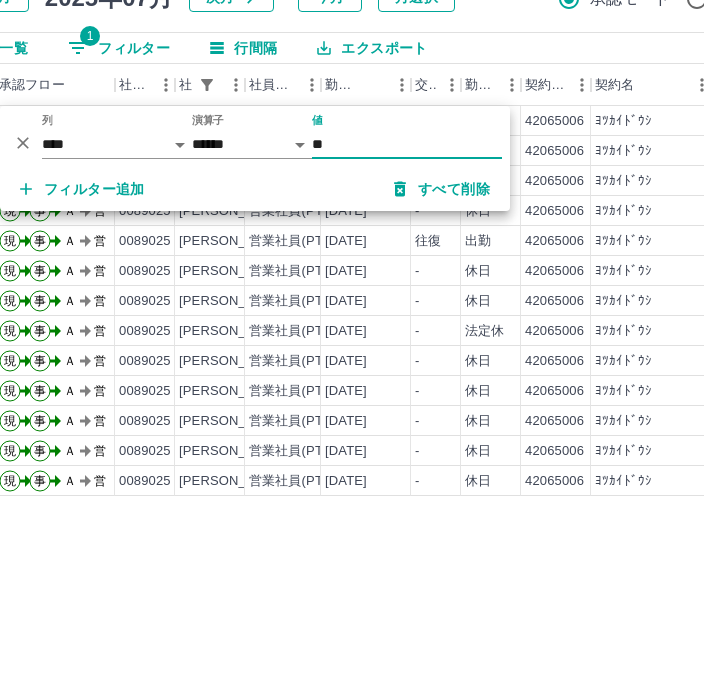 type on "*" 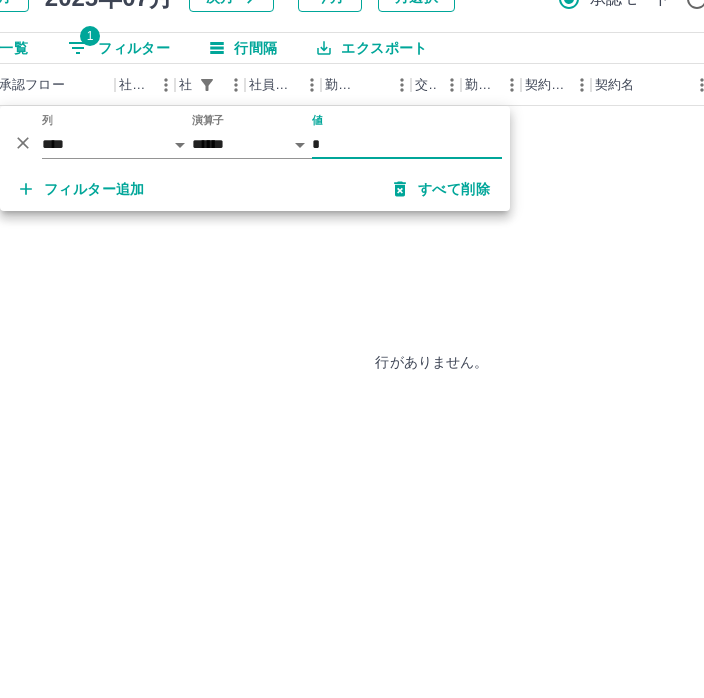 type on "**" 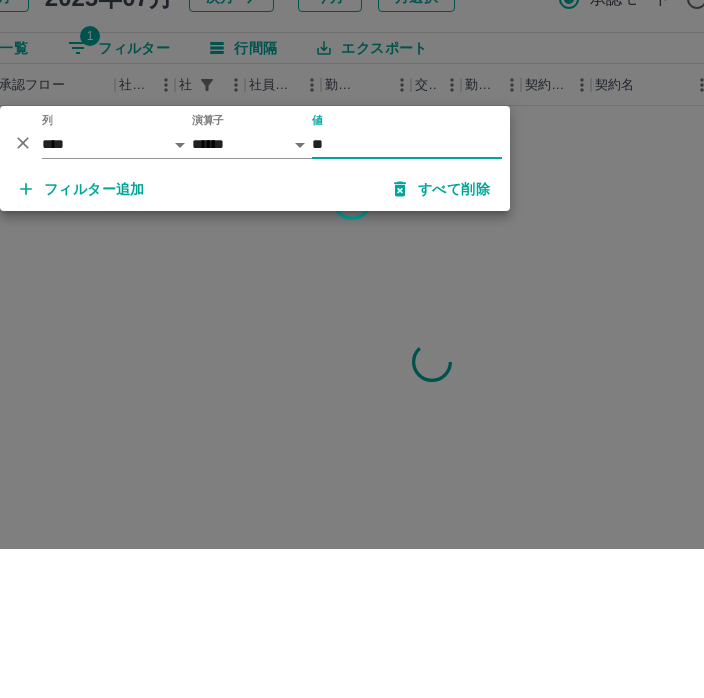 click at bounding box center [352, 349] 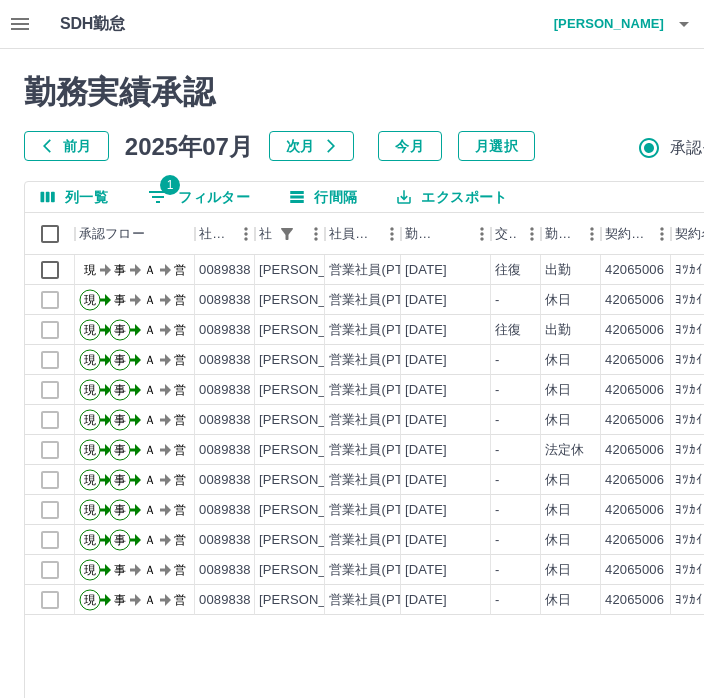 click on "[PERSON_NAME]" at bounding box center (604, 24) 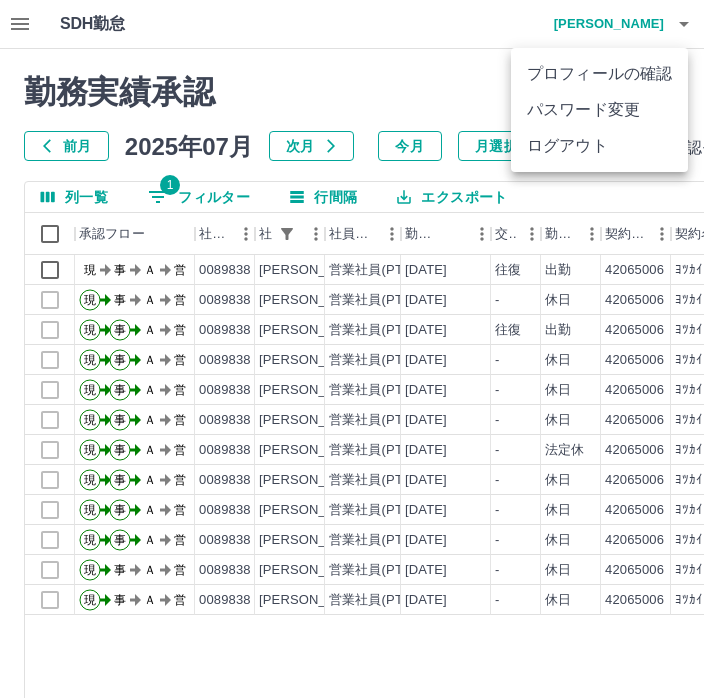 click at bounding box center (352, 349) 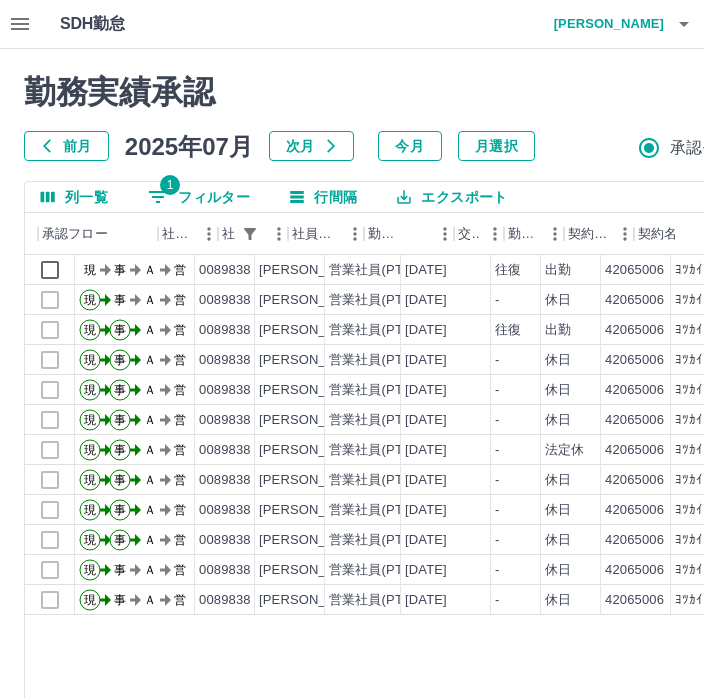 scroll, scrollTop: 0, scrollLeft: 53, axis: horizontal 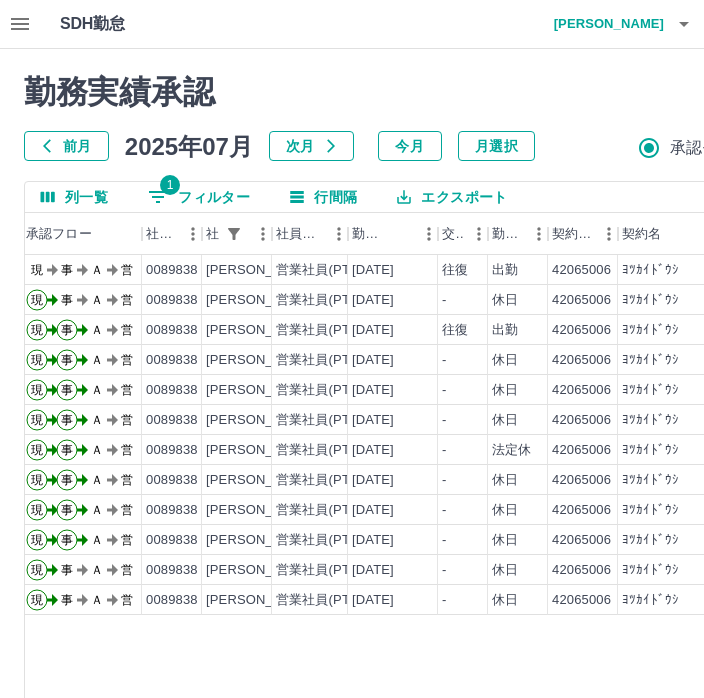 click on "SDH勤怠 [PERSON_NAME]" at bounding box center (352, 24) 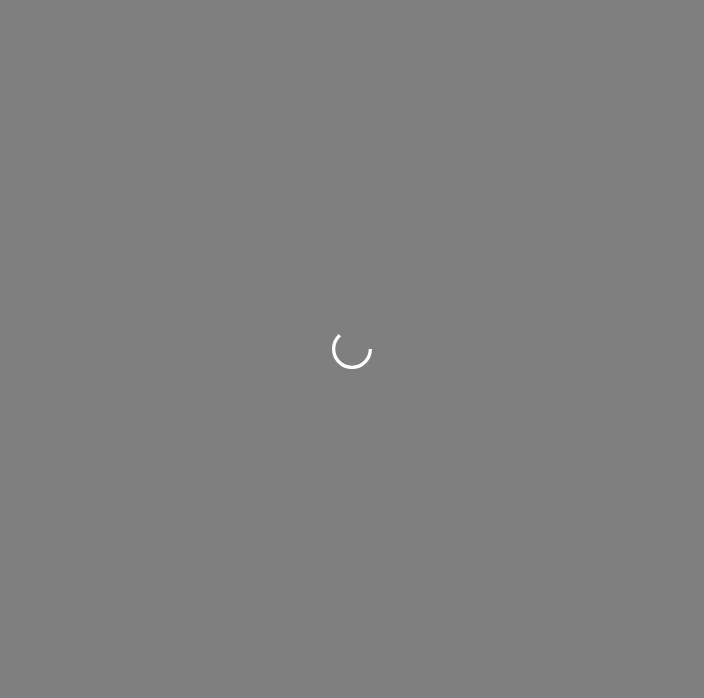 scroll, scrollTop: 0, scrollLeft: 0, axis: both 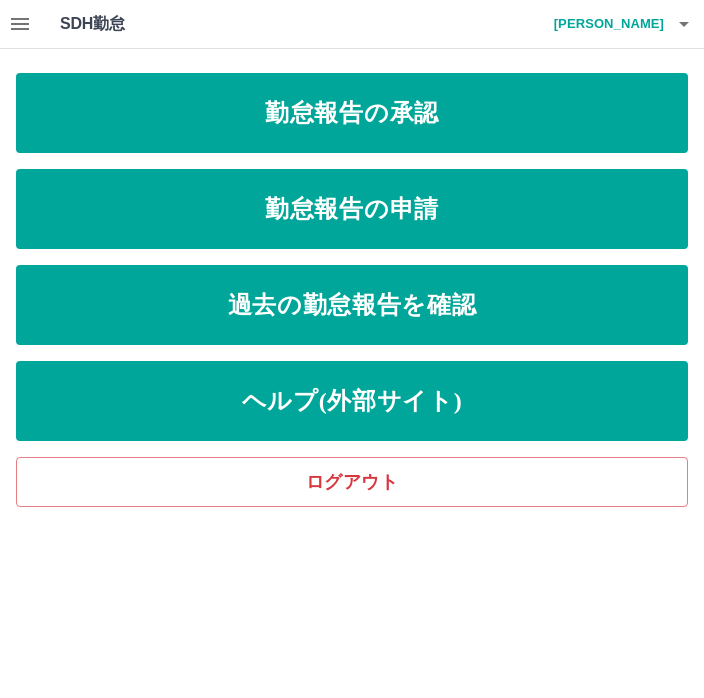 click on "勤怠報告の承認" at bounding box center [352, 113] 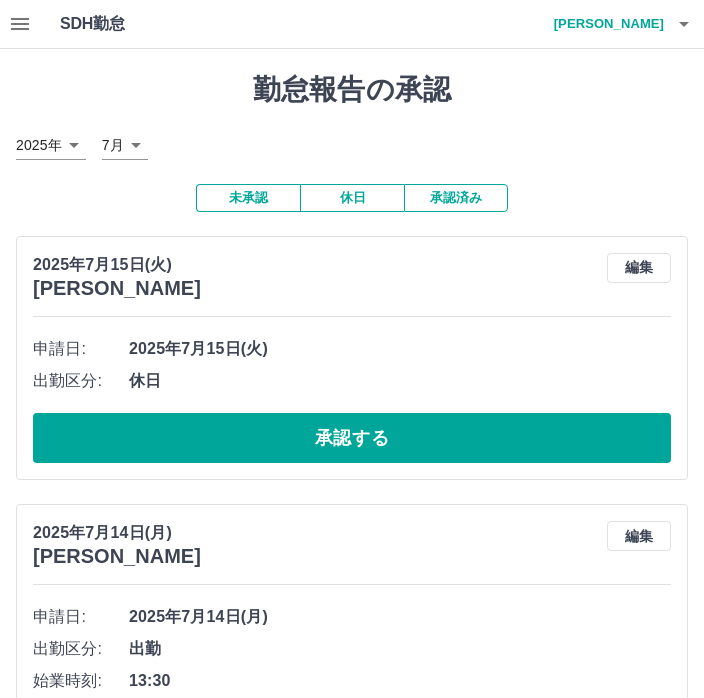 click on "休日" at bounding box center (352, 198) 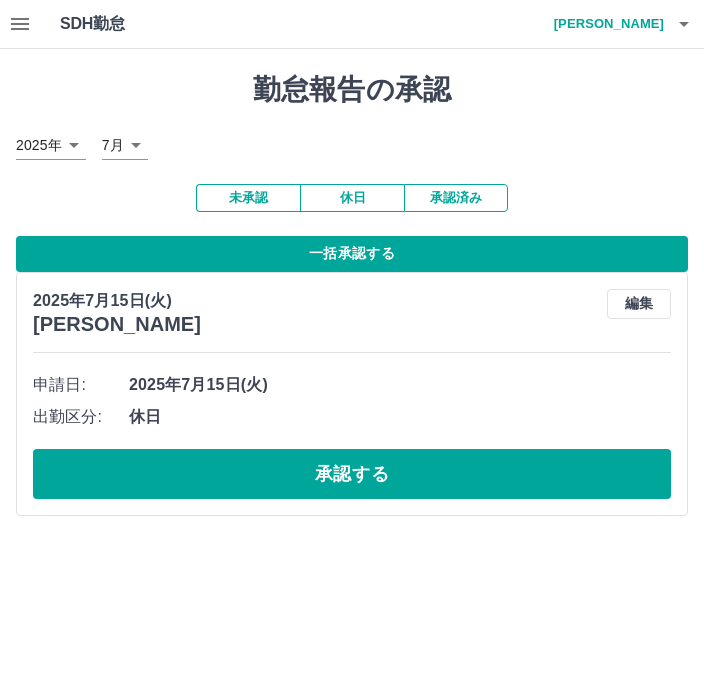 click on "承認する" at bounding box center [352, 474] 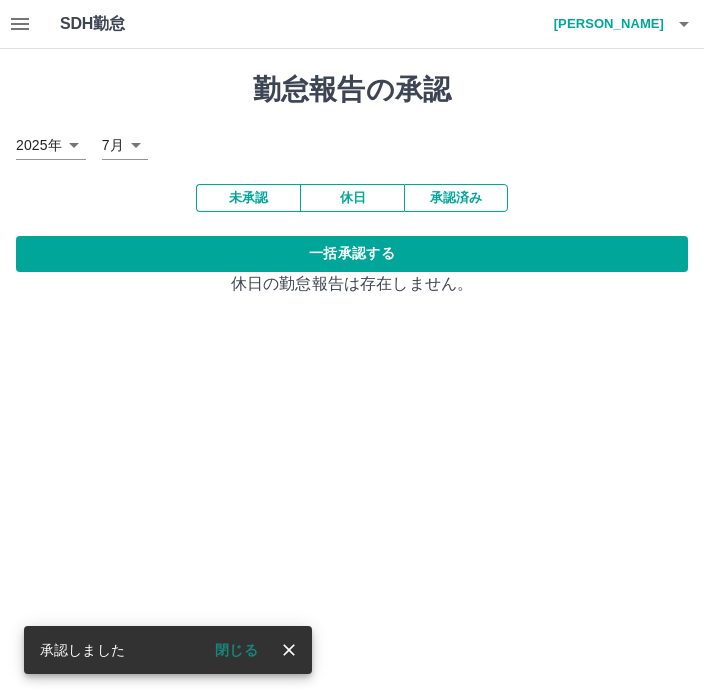 click on "閉じる" at bounding box center [236, 650] 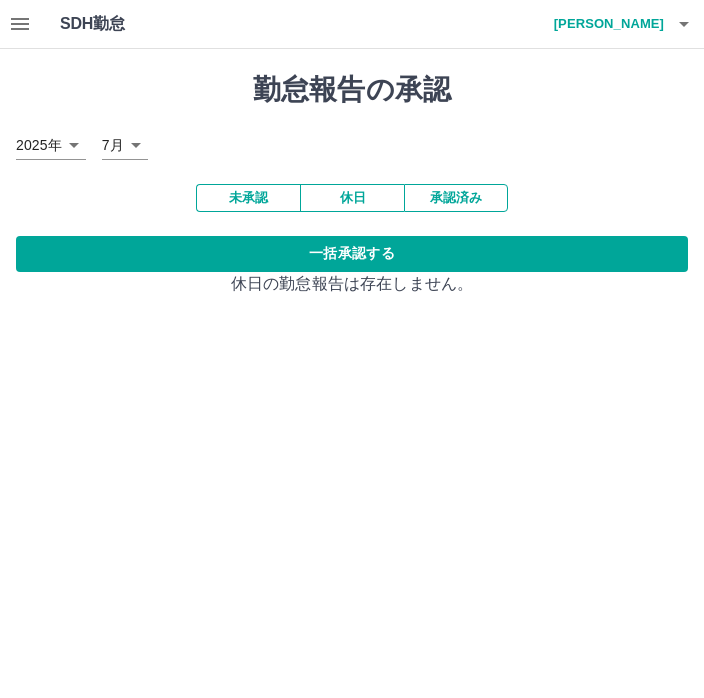 click on "未承認" at bounding box center [248, 198] 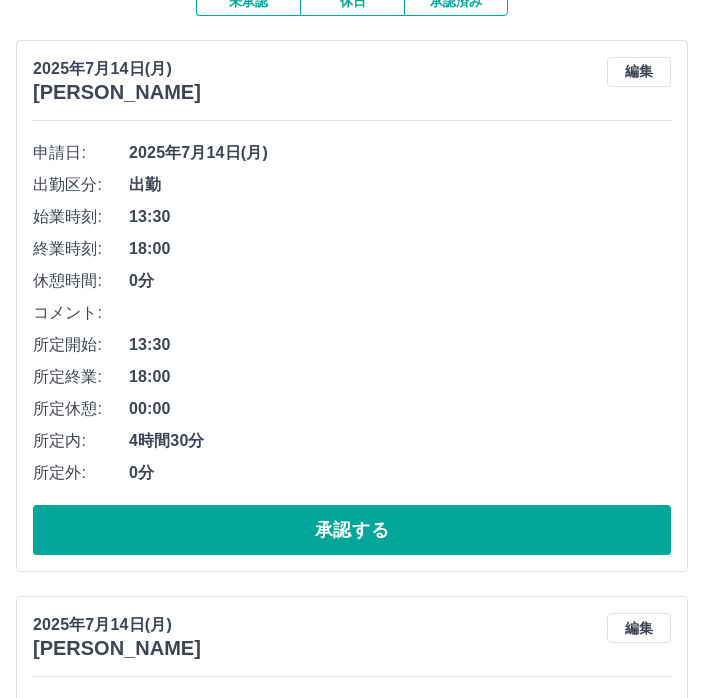 scroll, scrollTop: 216, scrollLeft: 0, axis: vertical 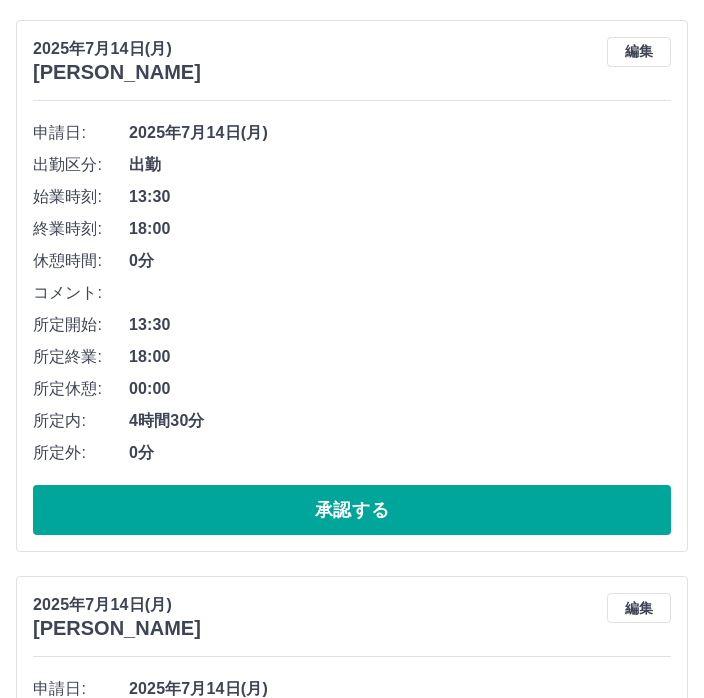 click on "承認する" at bounding box center [352, 510] 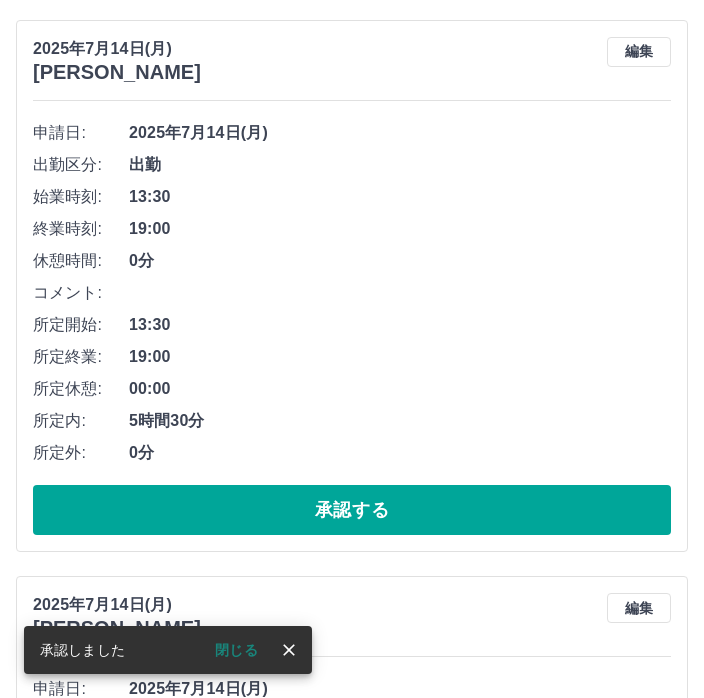 click on "閉じる" at bounding box center (236, 650) 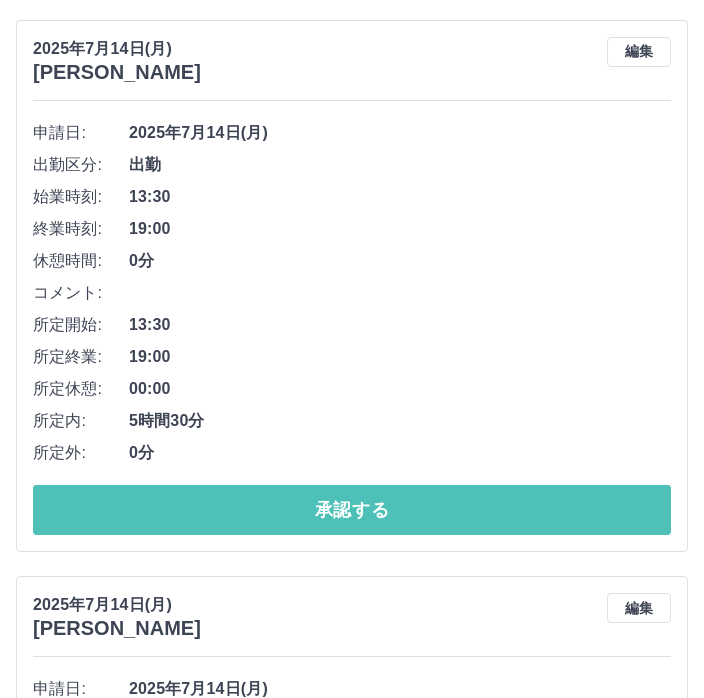 click on "承認する" at bounding box center (352, 510) 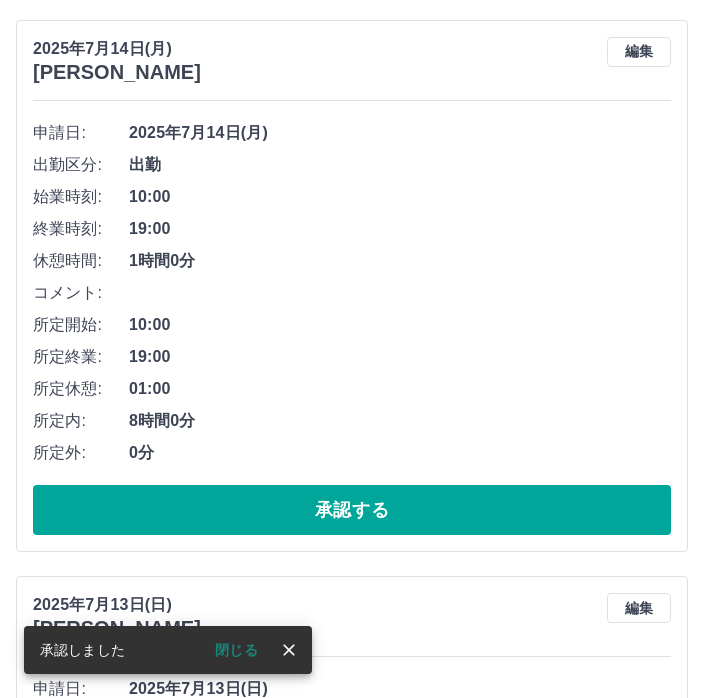 click on "閉じる" at bounding box center (236, 650) 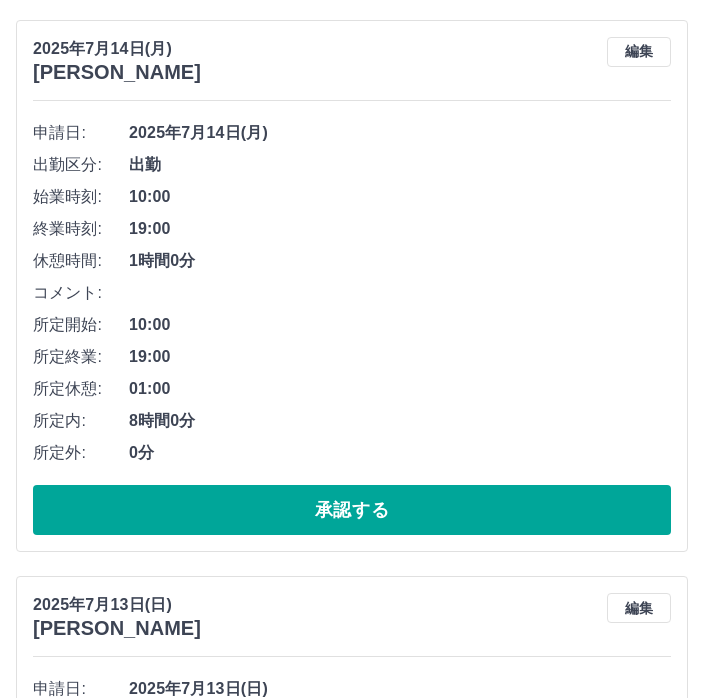 click on "承認する" at bounding box center (352, 510) 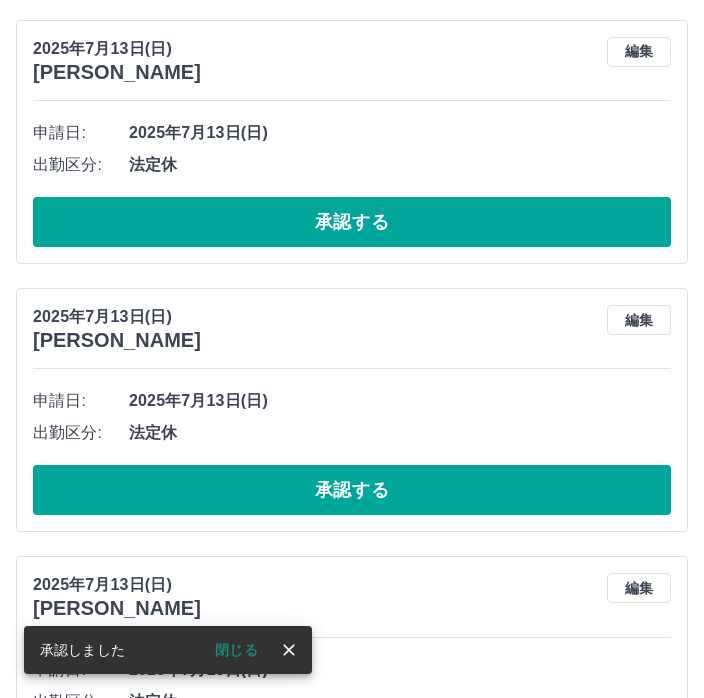 click on "閉じる" at bounding box center (236, 650) 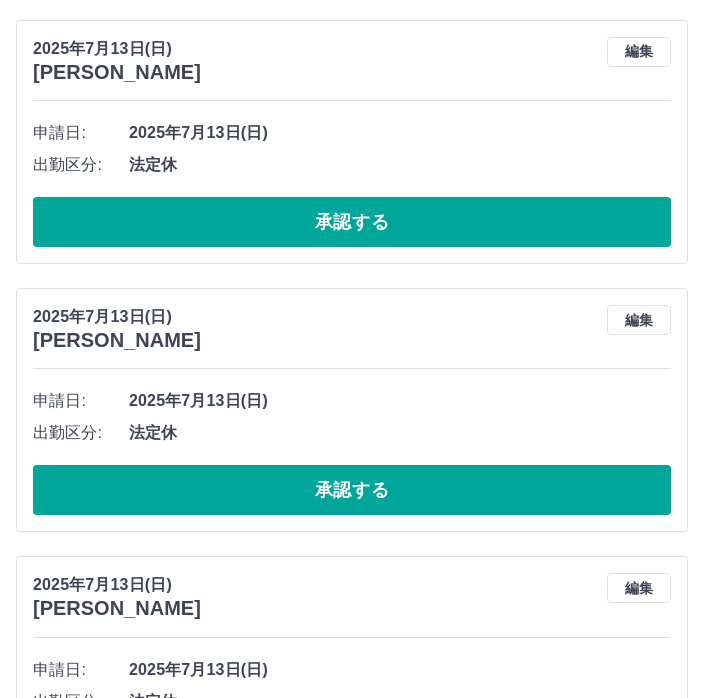 click on "承認する" at bounding box center (352, 222) 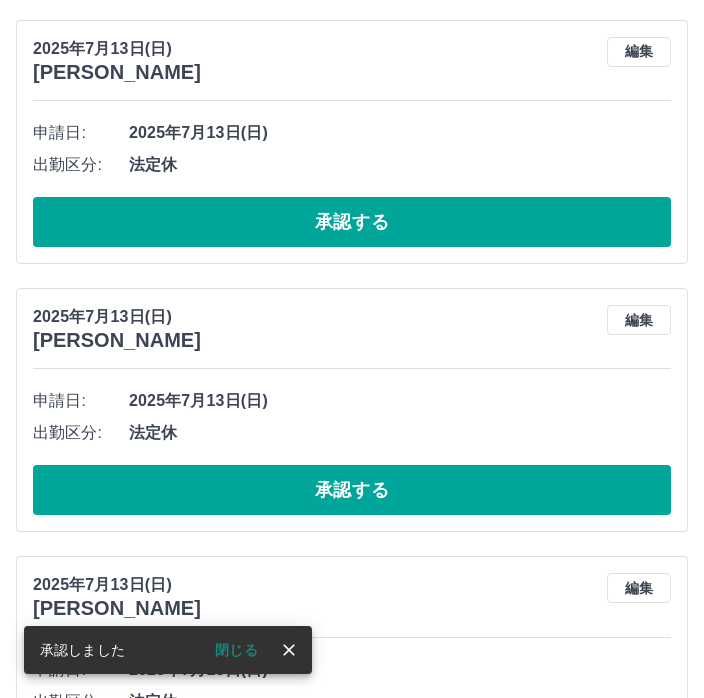 click on "閉じる" at bounding box center (236, 650) 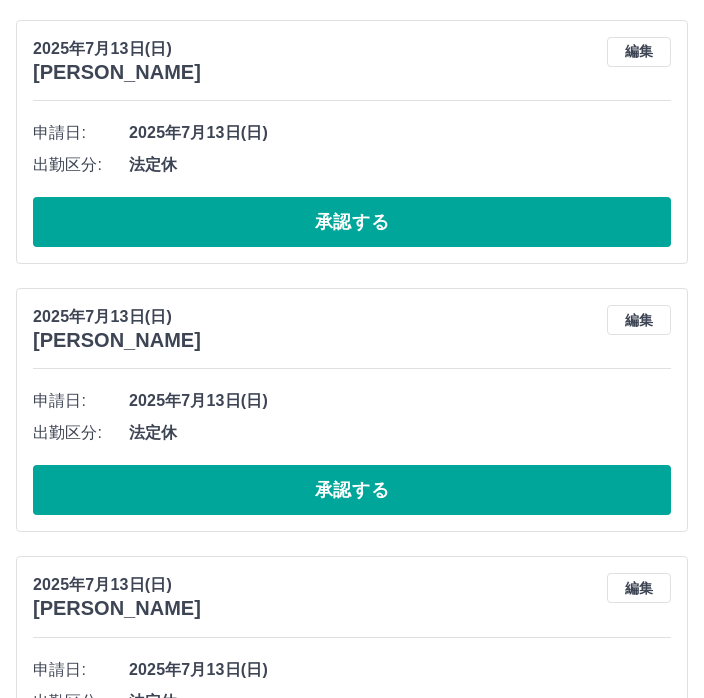 click on "承認する" at bounding box center [352, 222] 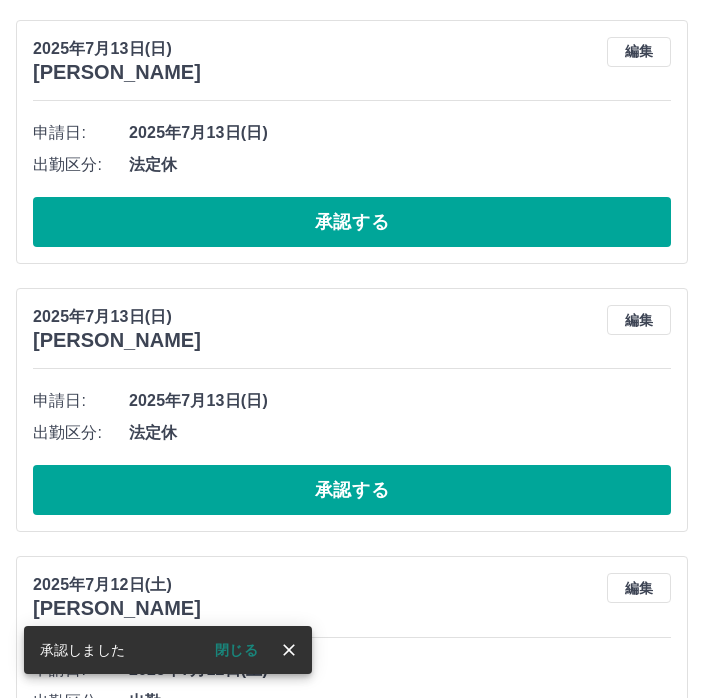 click on "閉じる" at bounding box center [236, 650] 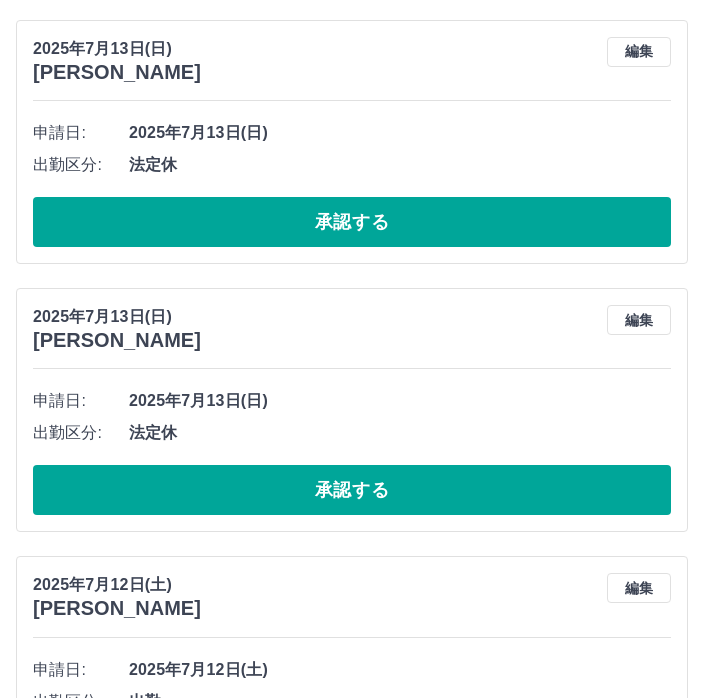 click on "承認する" at bounding box center [352, 222] 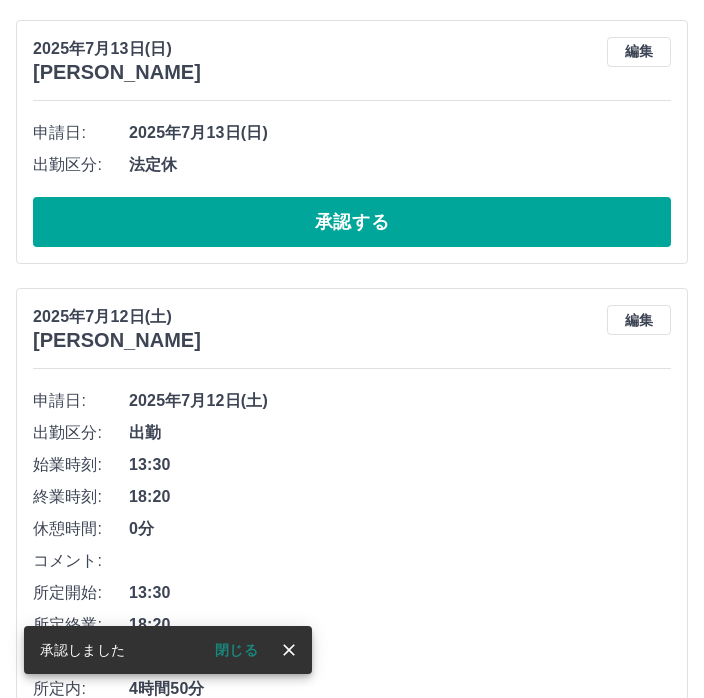 click on "閉じる" at bounding box center (236, 650) 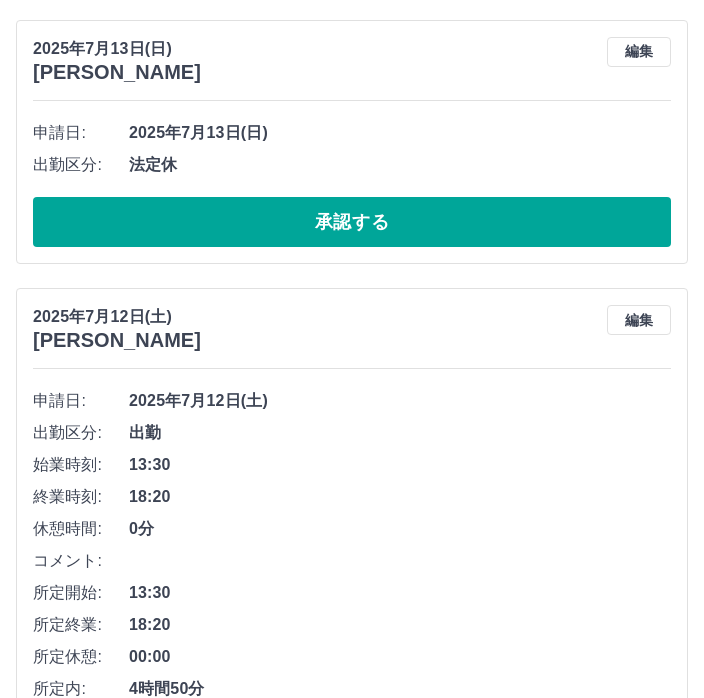 click on "承認する" at bounding box center [352, 222] 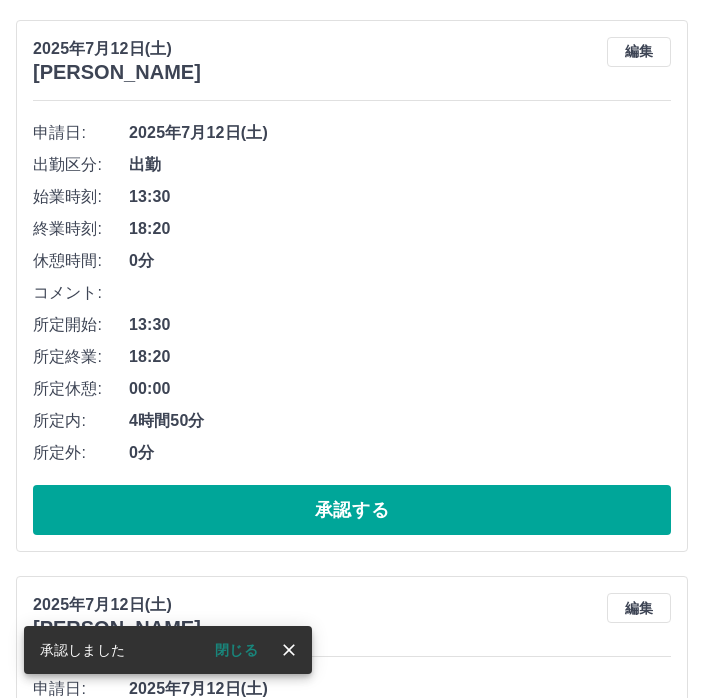 click on "閉じる" at bounding box center (236, 650) 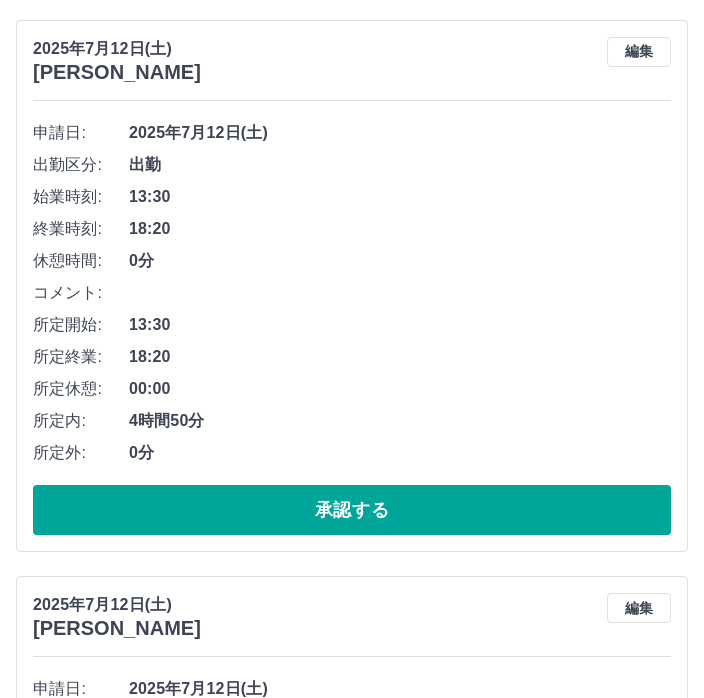click on "承認する" at bounding box center [352, 510] 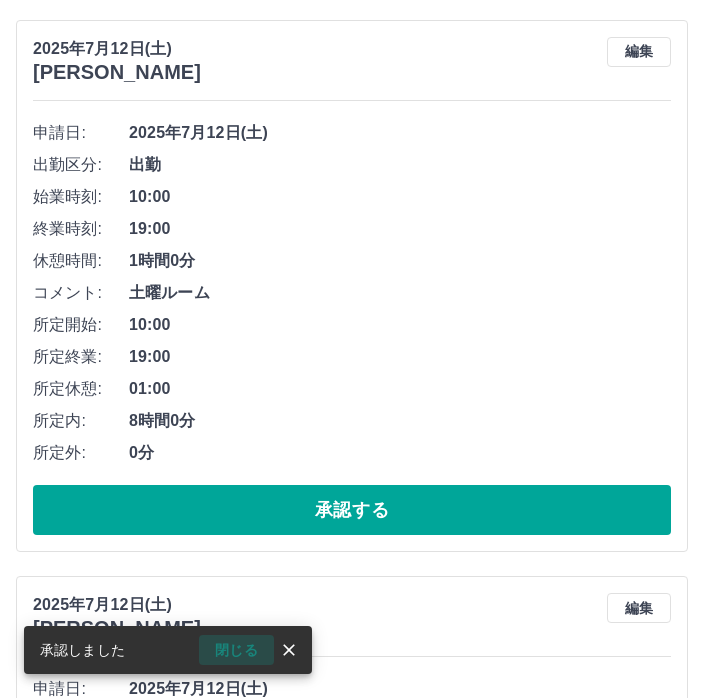 click on "閉じる" at bounding box center [236, 650] 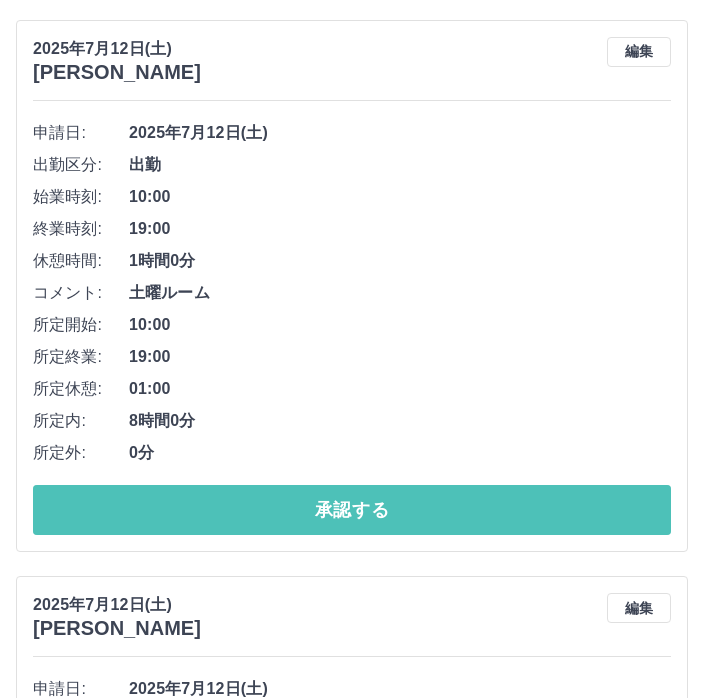 click on "承認する" at bounding box center (352, 510) 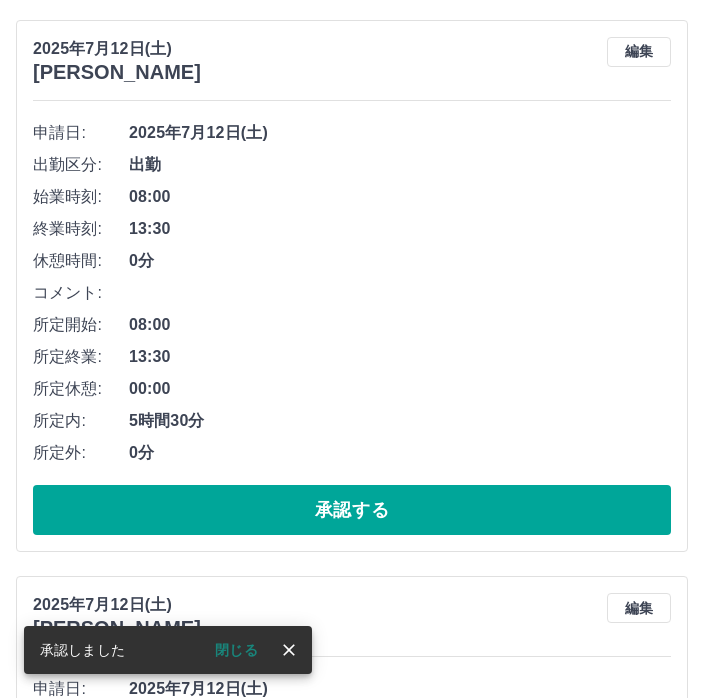 click on "閉じる" at bounding box center [236, 650] 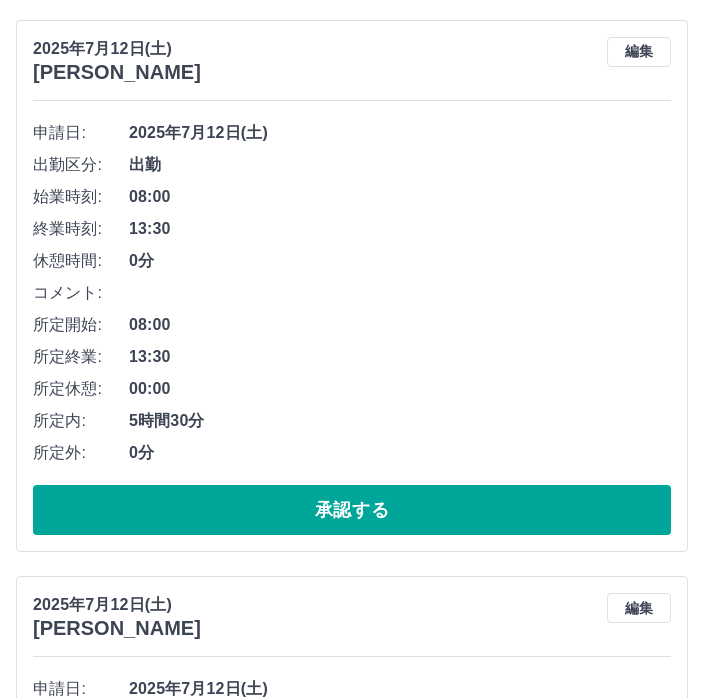 click on "承認する" at bounding box center (352, 510) 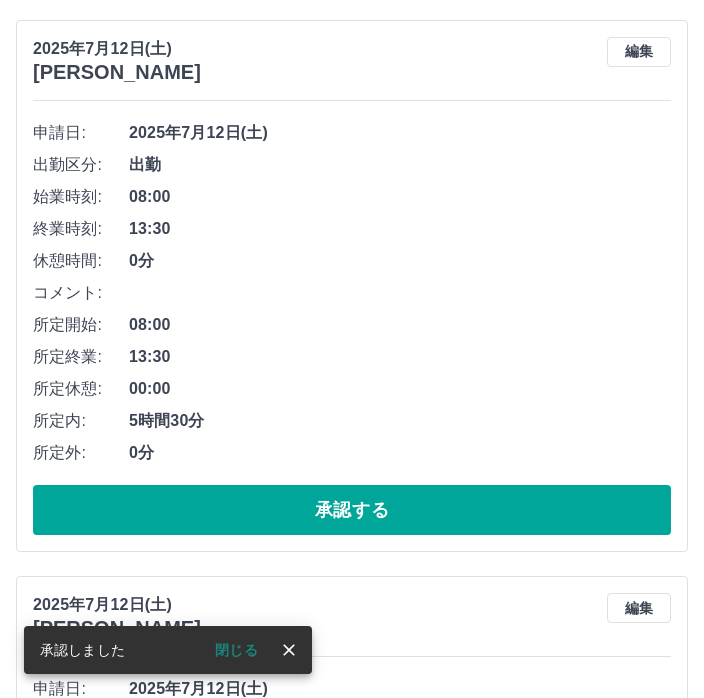 click on "閉じる" at bounding box center (236, 650) 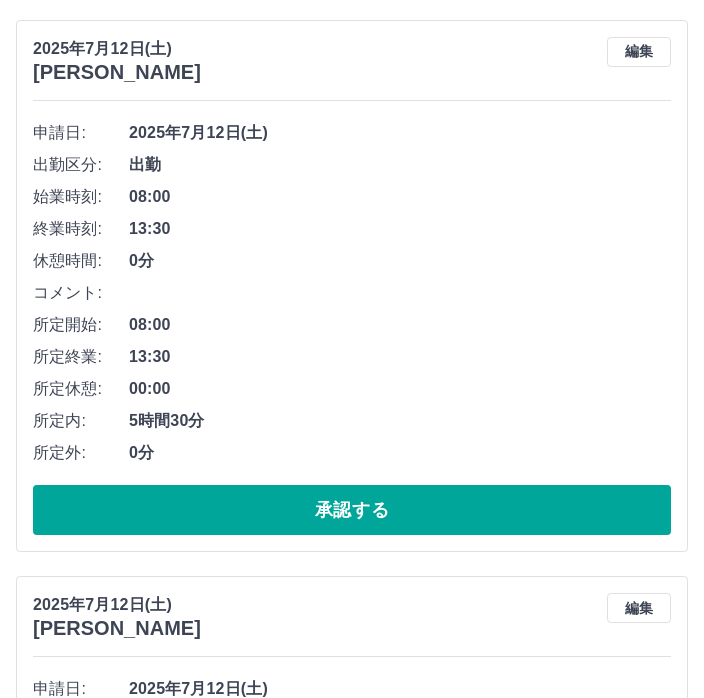 click on "承認する" at bounding box center [352, 510] 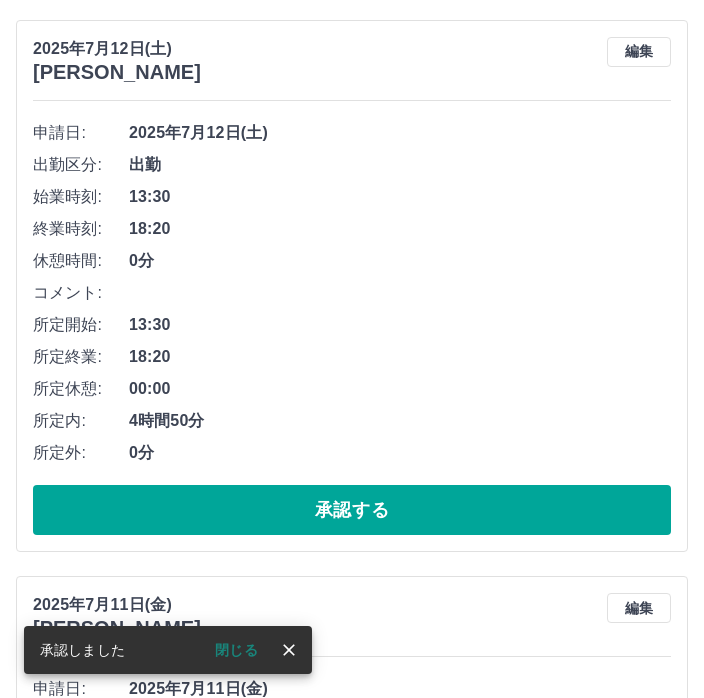 click on "閉じる" at bounding box center (236, 650) 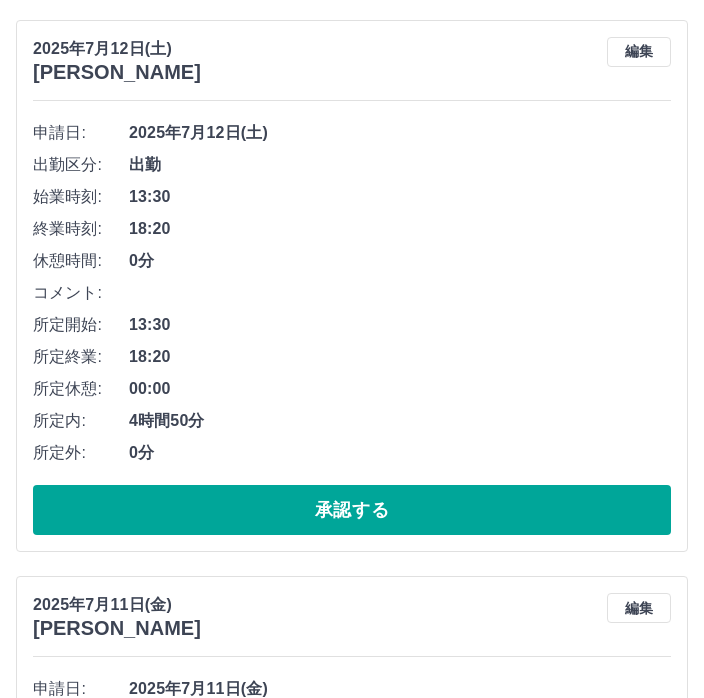 click on "承認する" at bounding box center (352, 510) 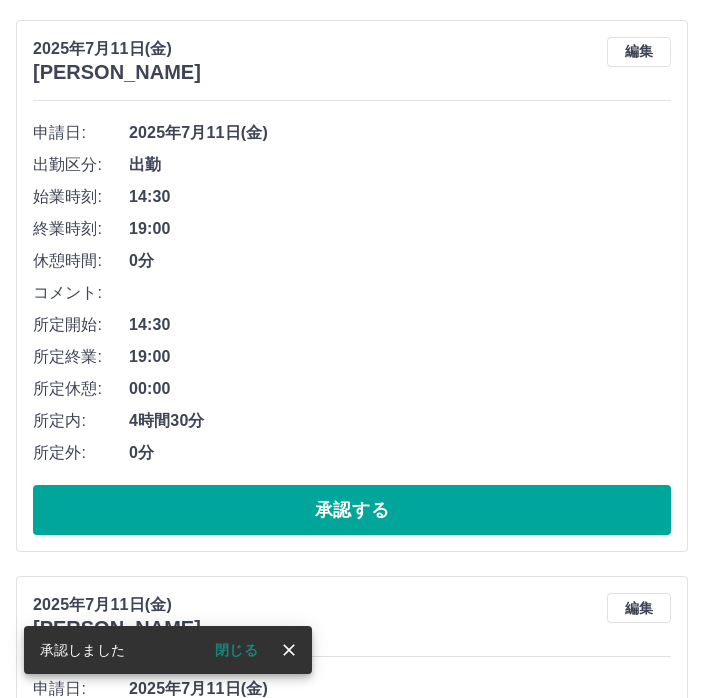 click on "閉じる" at bounding box center [236, 650] 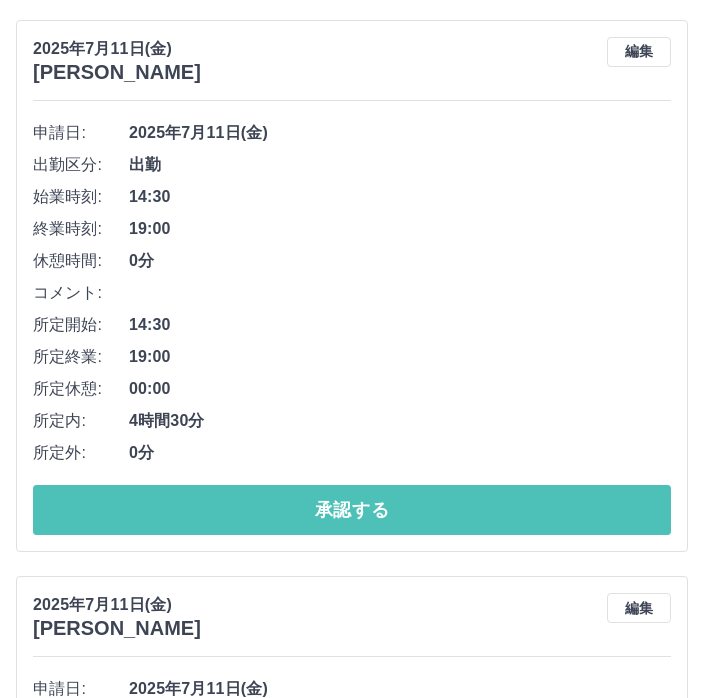 click on "承認する" at bounding box center (352, 510) 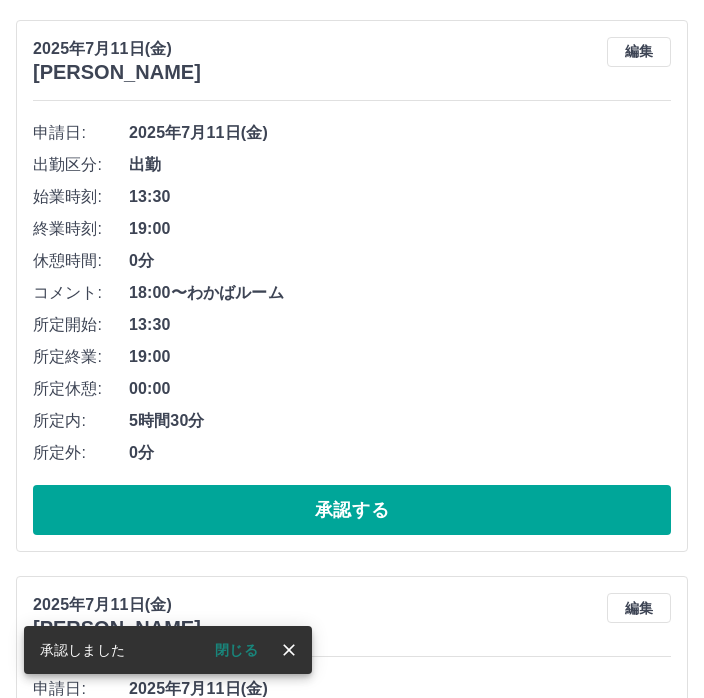 click on "閉じる" at bounding box center (236, 650) 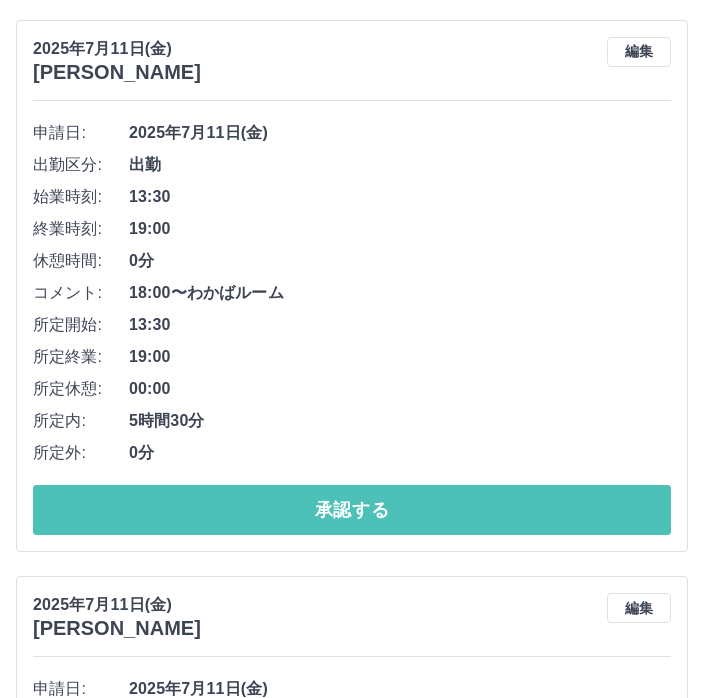 click on "承認する" at bounding box center (352, 510) 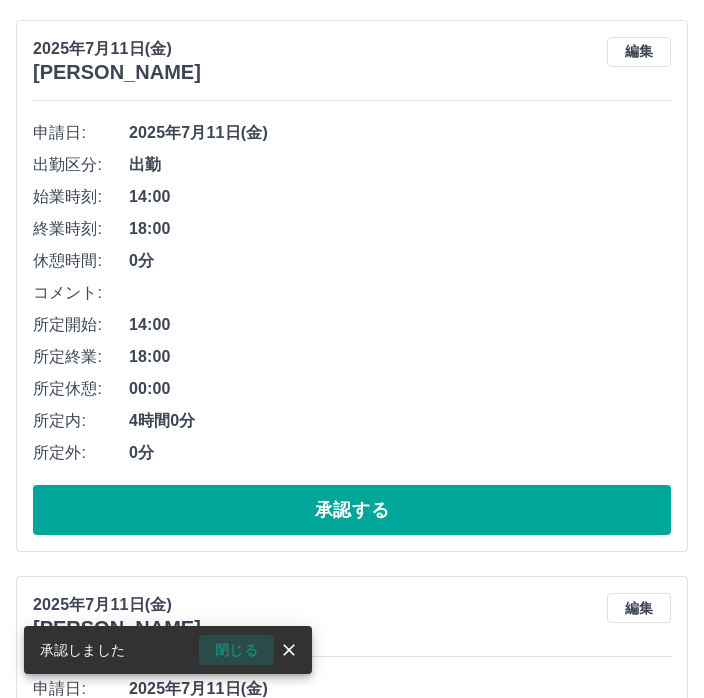 click on "閉じる" at bounding box center [236, 650] 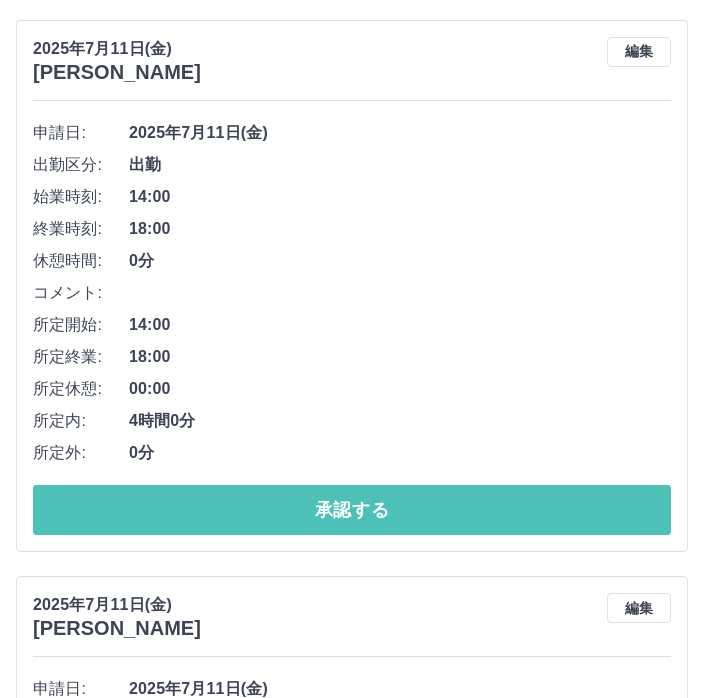 click on "承認する" at bounding box center (352, 510) 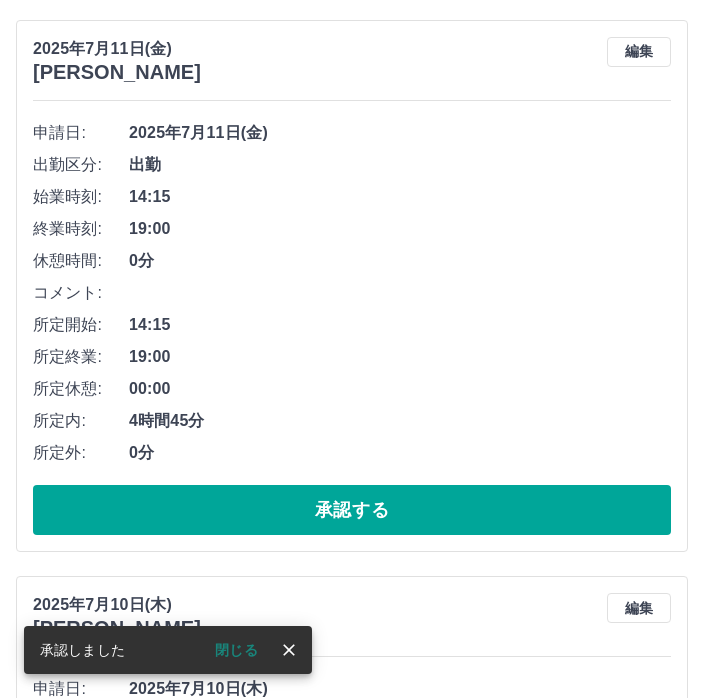 click on "閉じる" at bounding box center [236, 650] 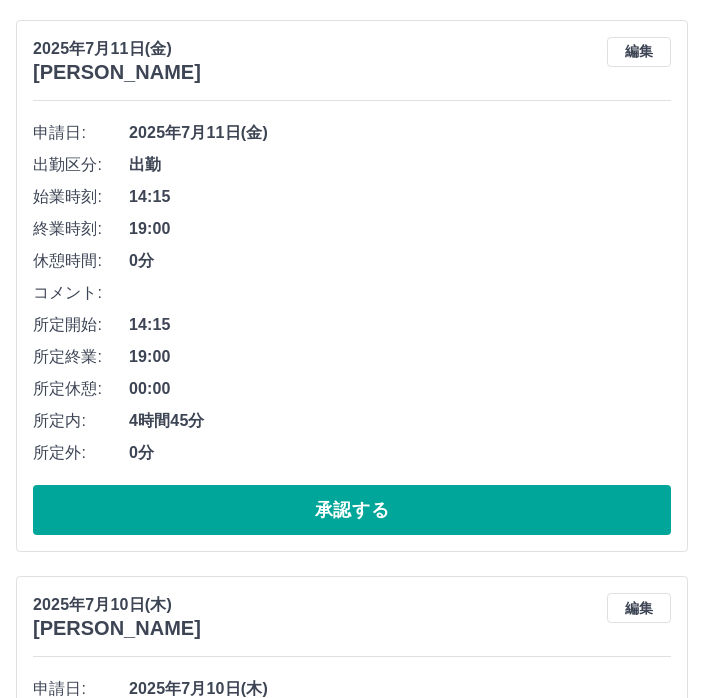 click on "2025年7月11日(金) 上野山　純子 編集 申請日: 2025年7月11日(金) 出勤区分: 出勤 始業時刻: 14:15 終業時刻: 19:00 休憩時間: 0分 コメント: 所定開始: 14:15 所定終業: 19:00 所定休憩: 00:00 所定内: 4時間45分 所定外: 0分 承認する" at bounding box center (352, 286) 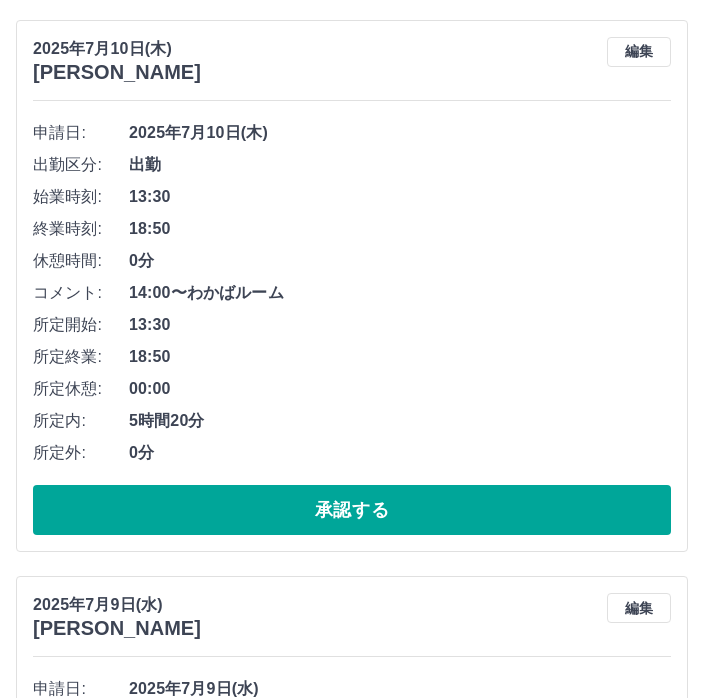 click on "承認する" at bounding box center [352, 510] 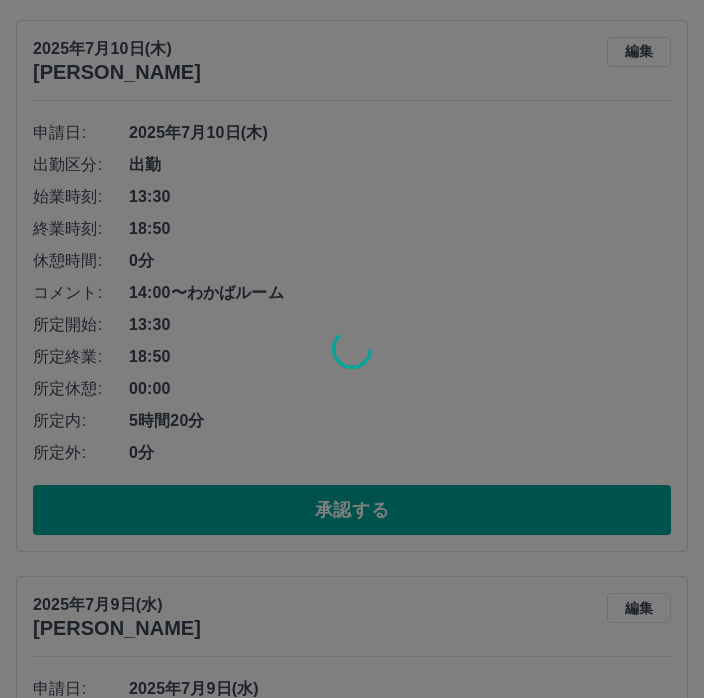 scroll, scrollTop: 62, scrollLeft: 0, axis: vertical 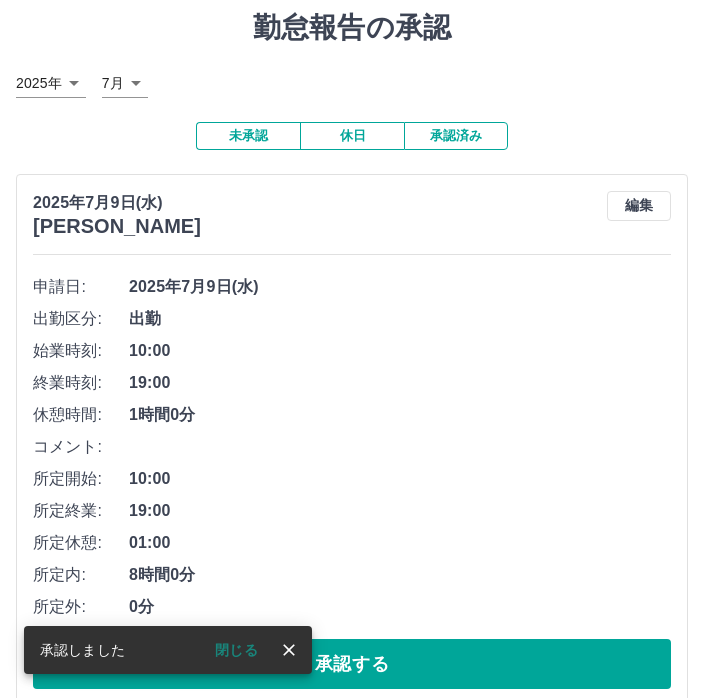 click on "閉じる" at bounding box center [236, 650] 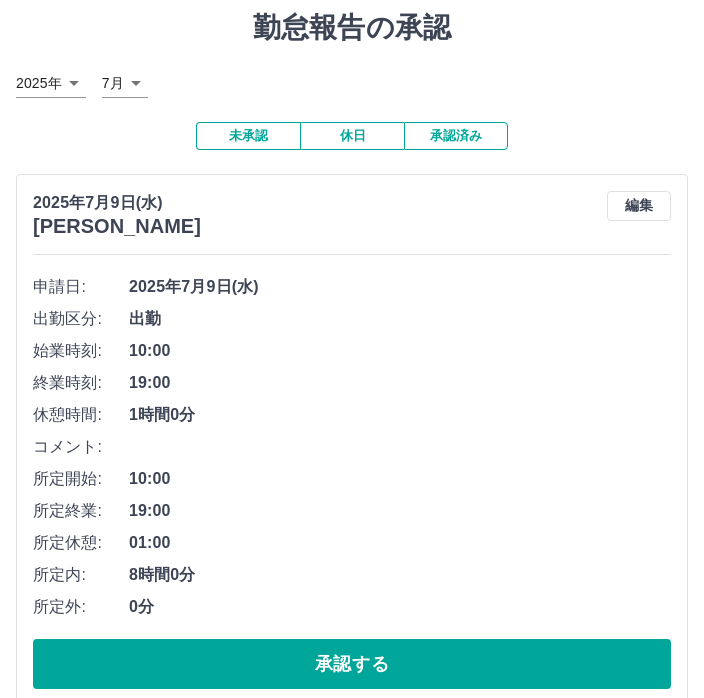 click on "勤怠報告の承認 2025年 **** 7月 * 未承認 休日 承認済み 2025年7月9日(水) 真野　由香 編集 申請日: 2025年7月9日(水) 出勤区分: 出勤 始業時刻: 10:00 終業時刻: 19:00 休憩時間: 1時間0分 コメント: 所定開始: 10:00 所定終業: 19:00 所定休憩: 01:00 所定内: 8時間0分 所定外: 0分 承認する" at bounding box center [352, 358] 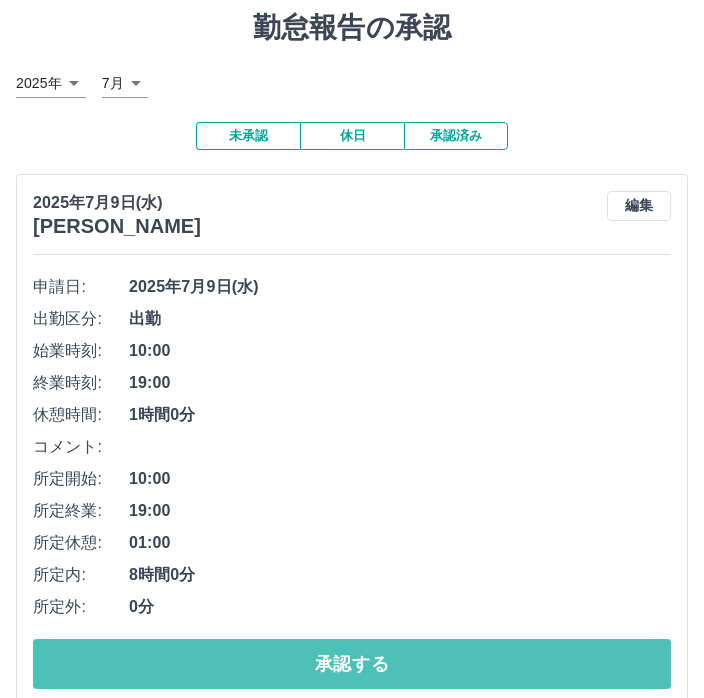 click on "承認する" at bounding box center (352, 664) 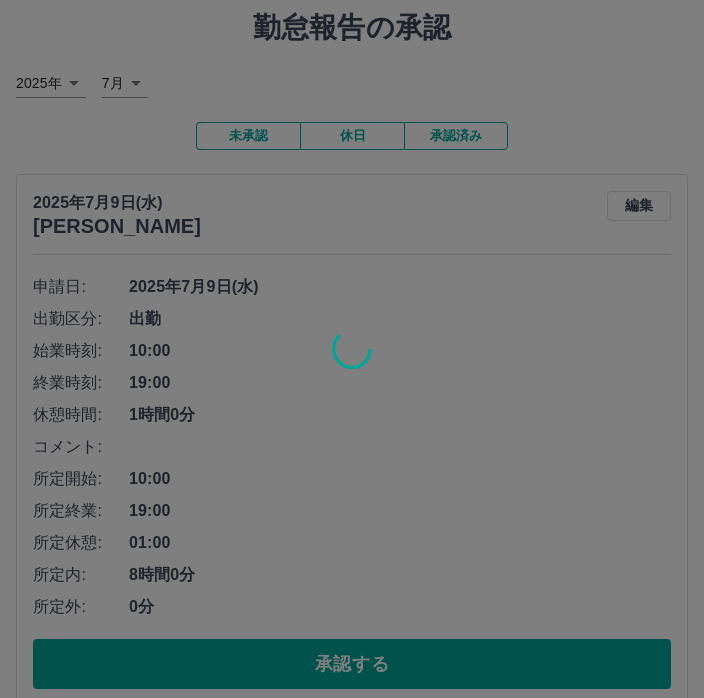 scroll, scrollTop: 0, scrollLeft: 0, axis: both 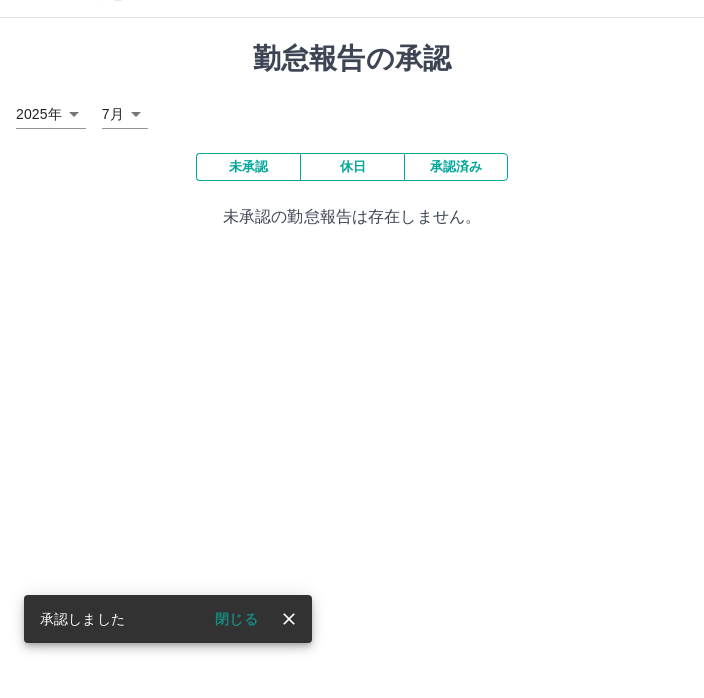 click on "閉じる" at bounding box center (236, 650) 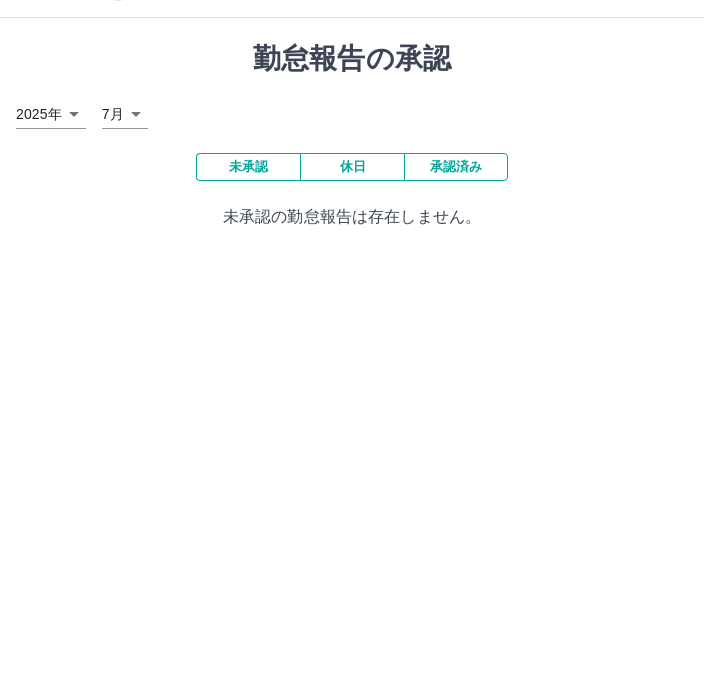 click on "休日" at bounding box center [352, 198] 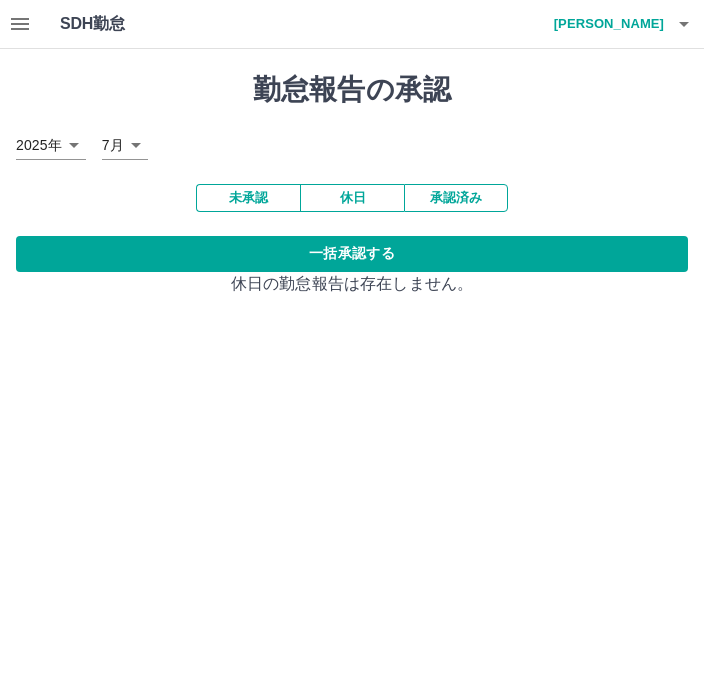 click on "未承認" at bounding box center (248, 198) 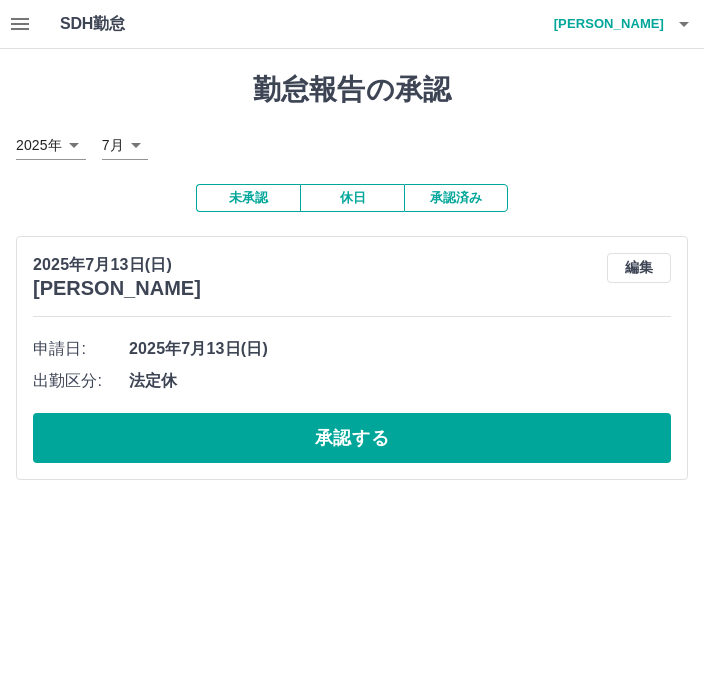 click on "承認する" at bounding box center [352, 438] 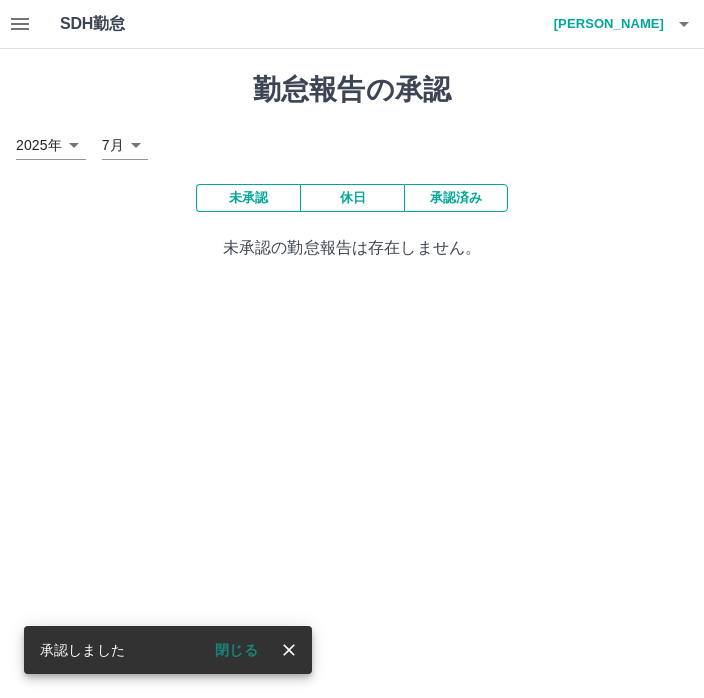 click on "閉じる" at bounding box center (236, 650) 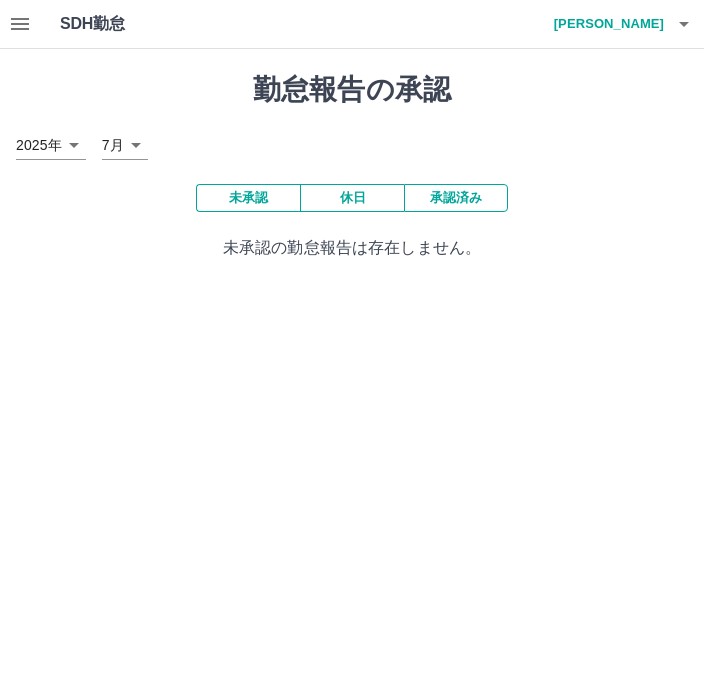 click on "[PERSON_NAME]" at bounding box center (604, 24) 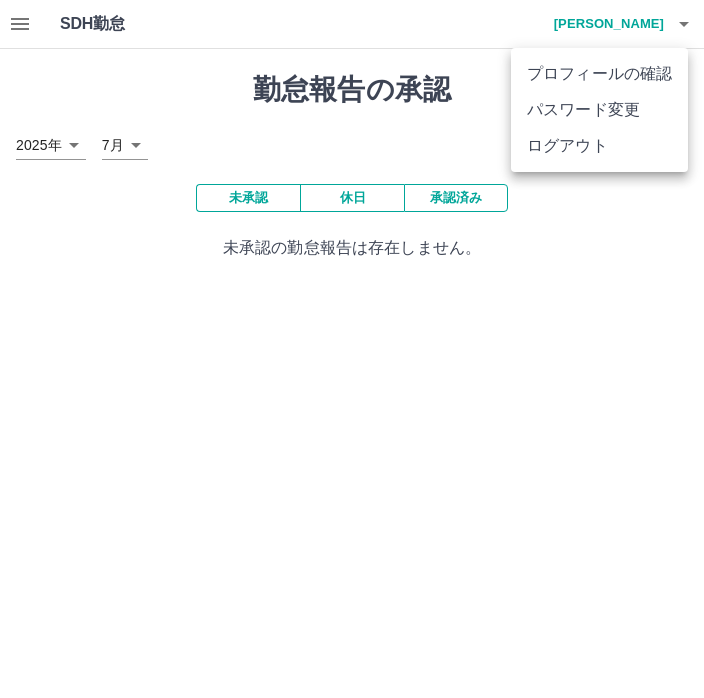 click on "ログアウト" at bounding box center [599, 146] 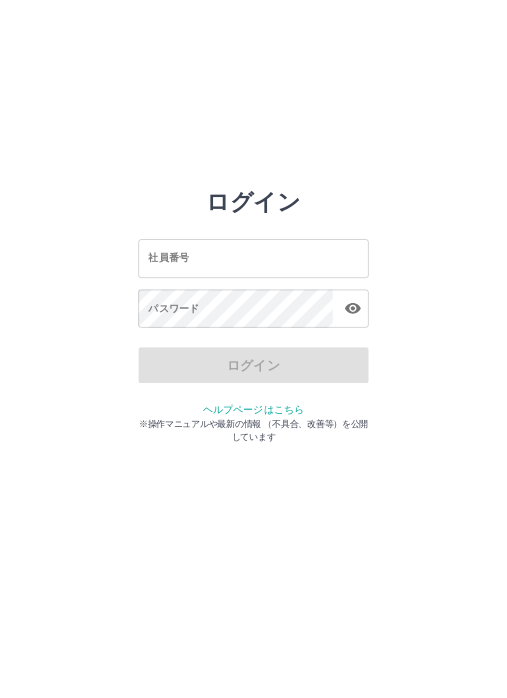 scroll, scrollTop: 0, scrollLeft: 0, axis: both 